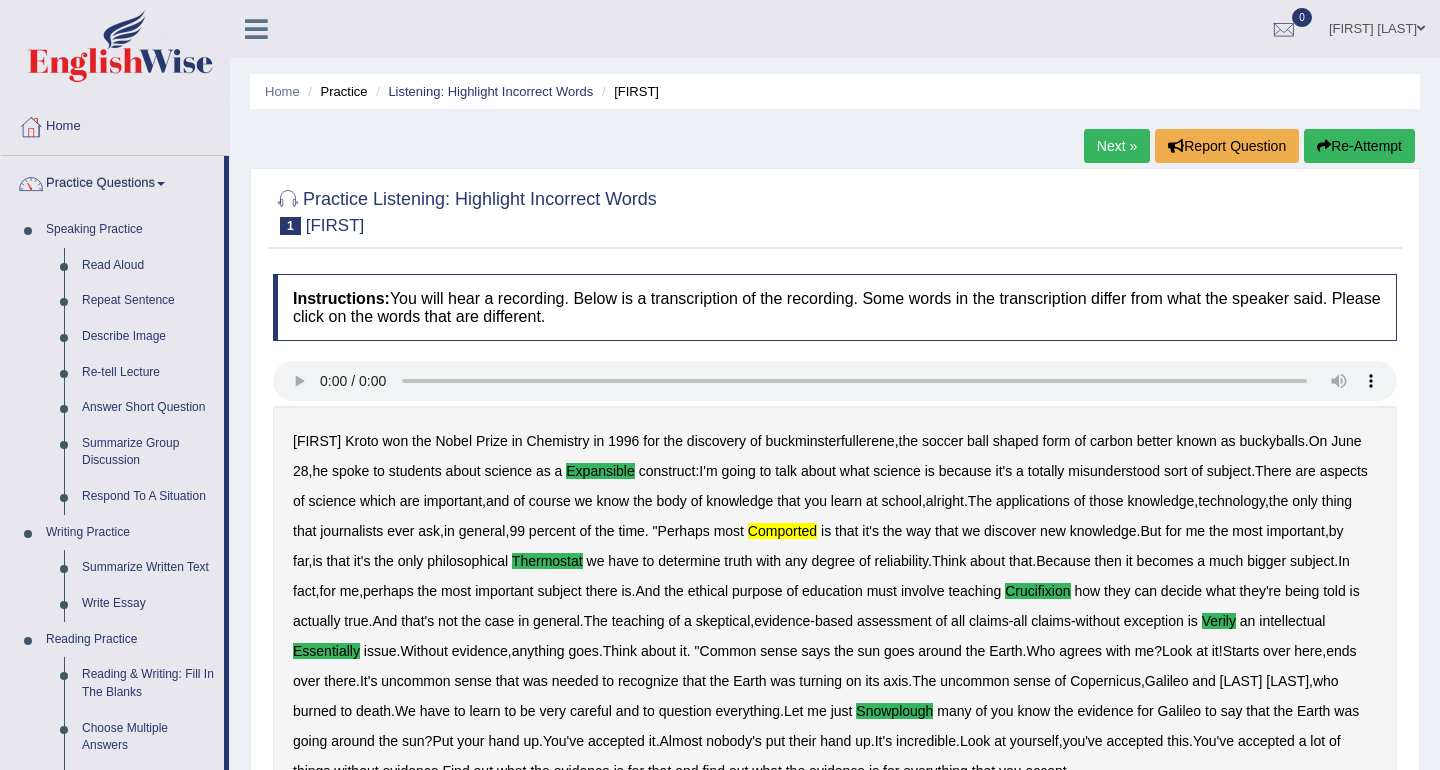 scroll, scrollTop: 640, scrollLeft: 0, axis: vertical 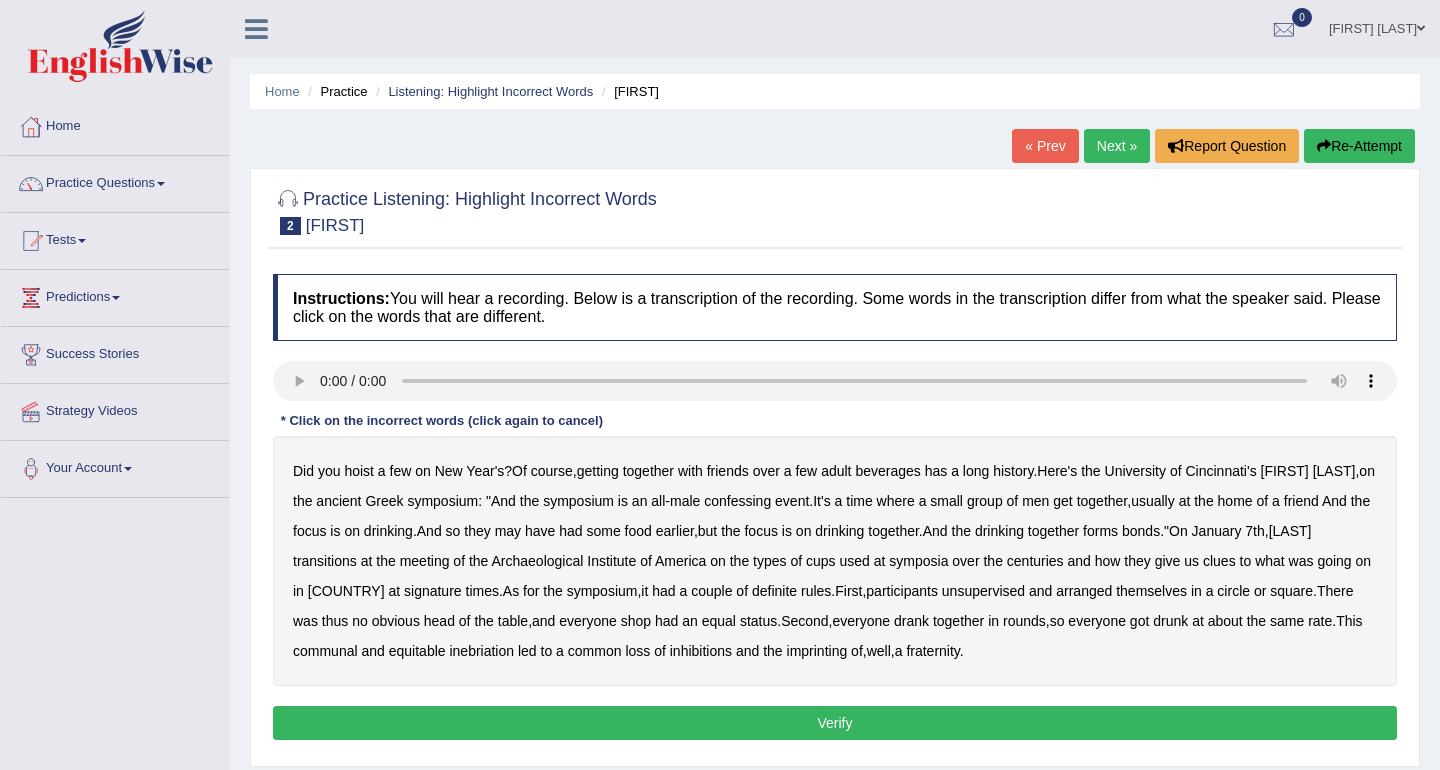 click on "Verify" at bounding box center (835, 723) 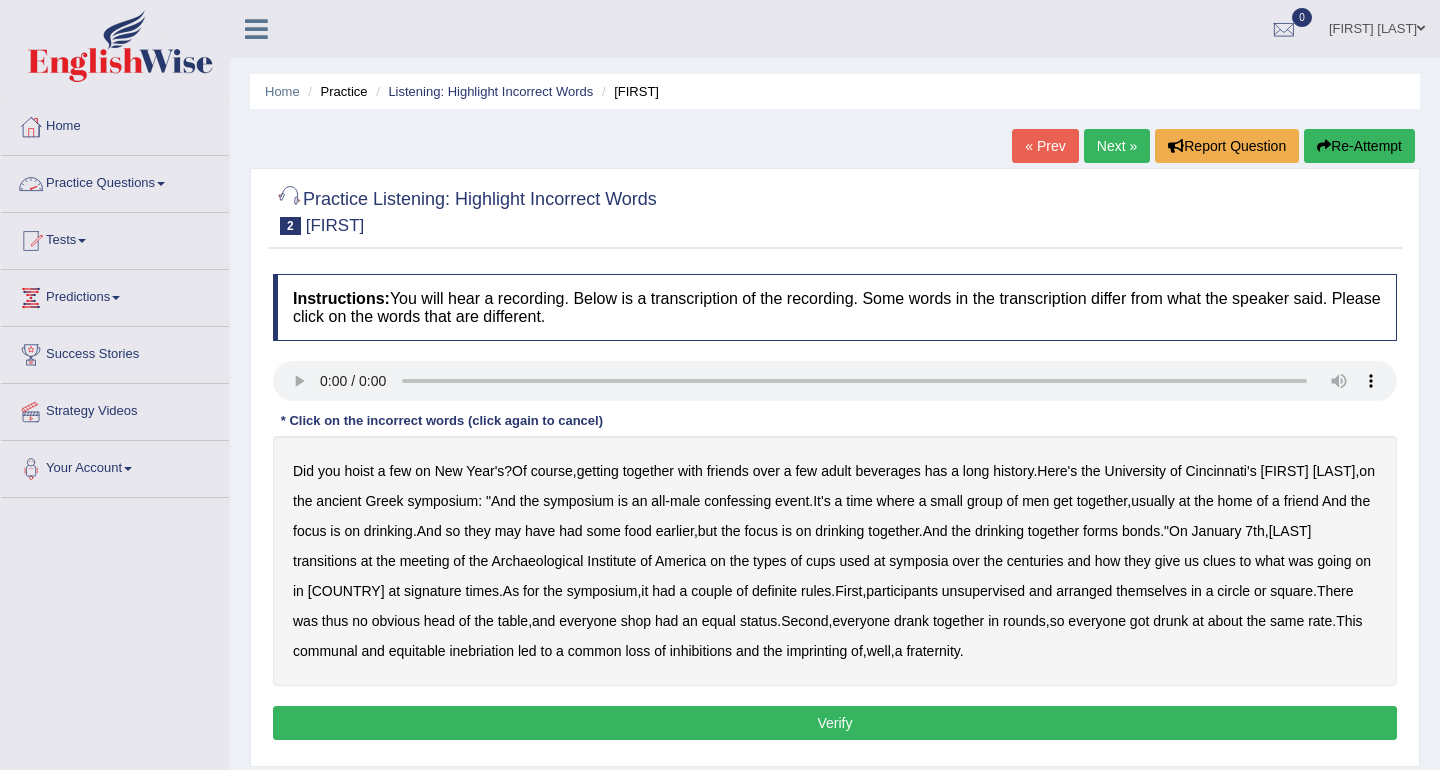 click on "Practice Questions" at bounding box center [115, 181] 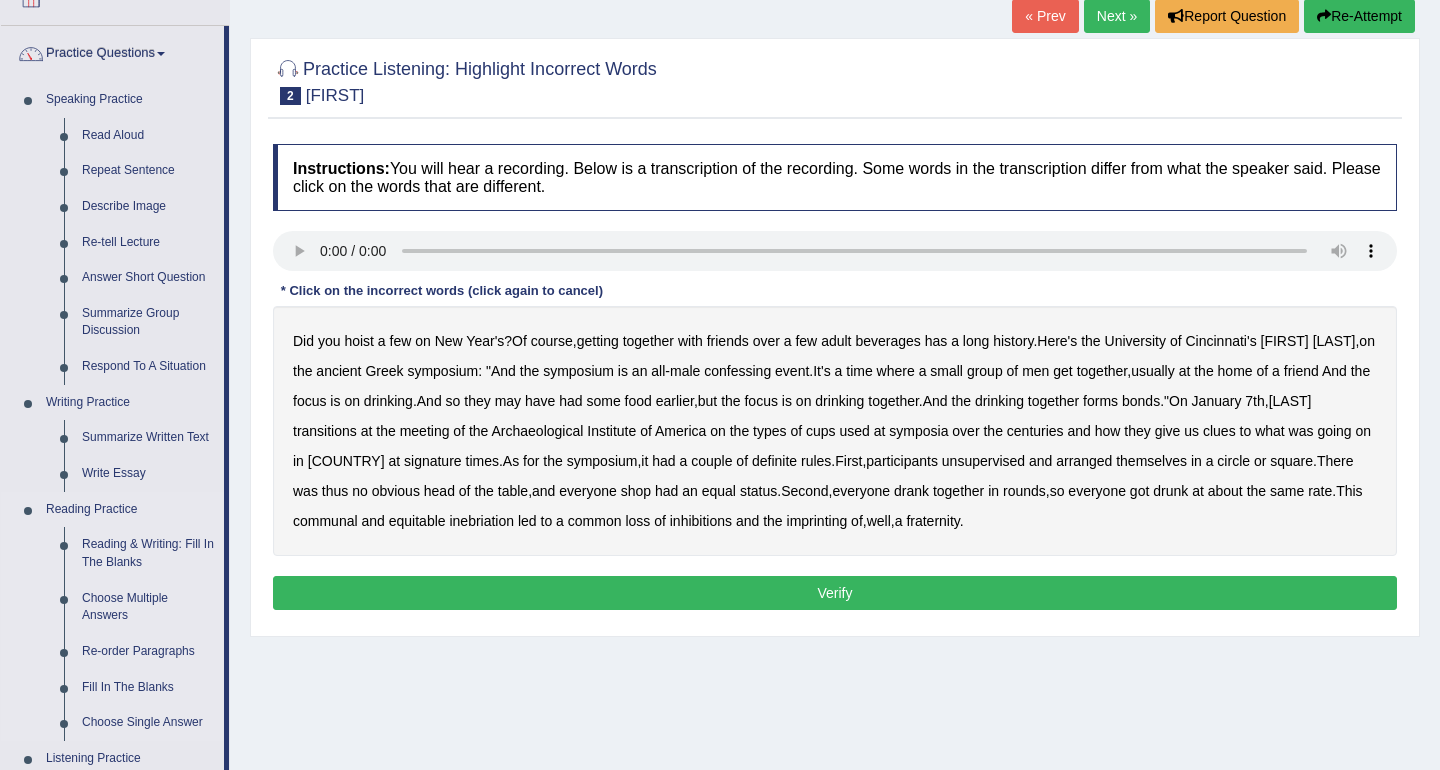 scroll, scrollTop: 141, scrollLeft: 0, axis: vertical 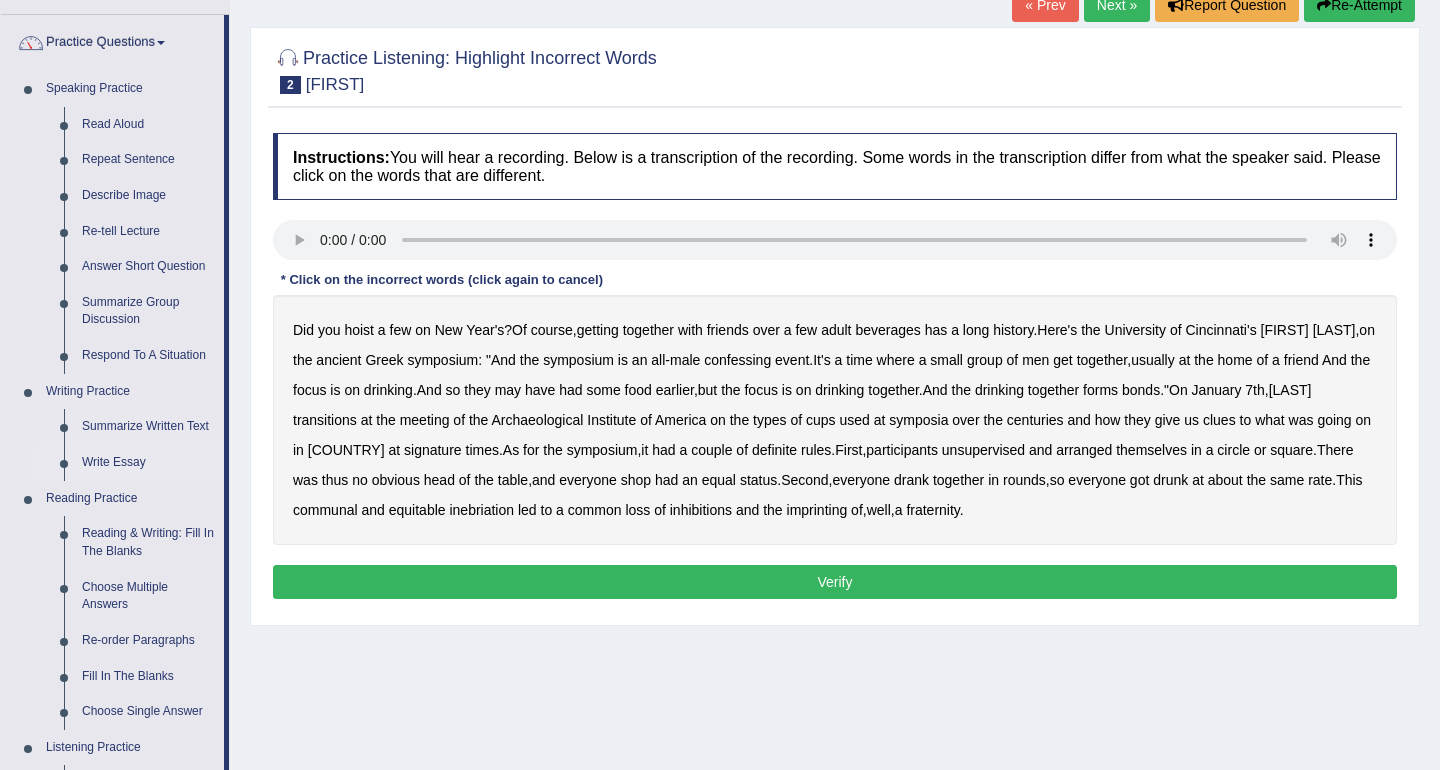 click on "Write Essay" at bounding box center [148, 463] 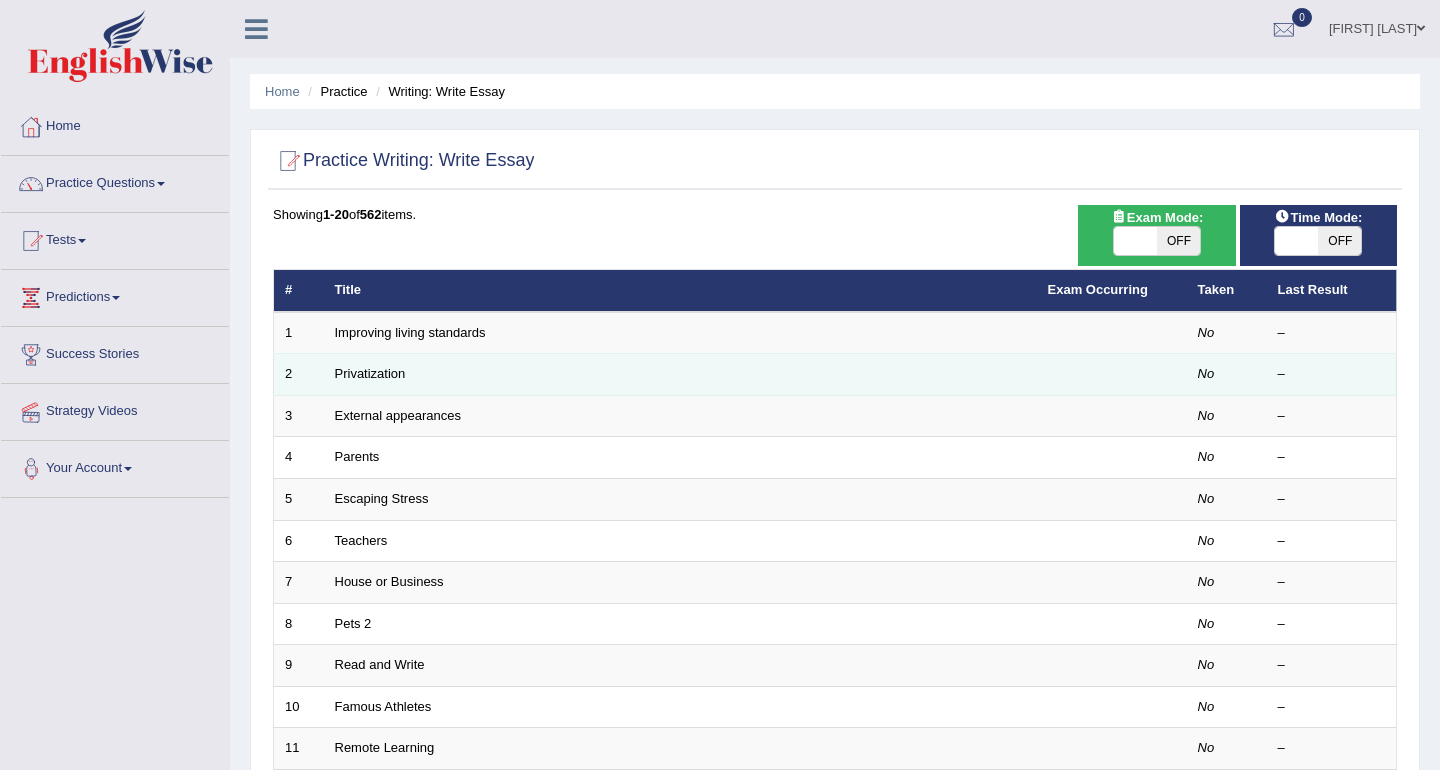 scroll, scrollTop: 0, scrollLeft: 0, axis: both 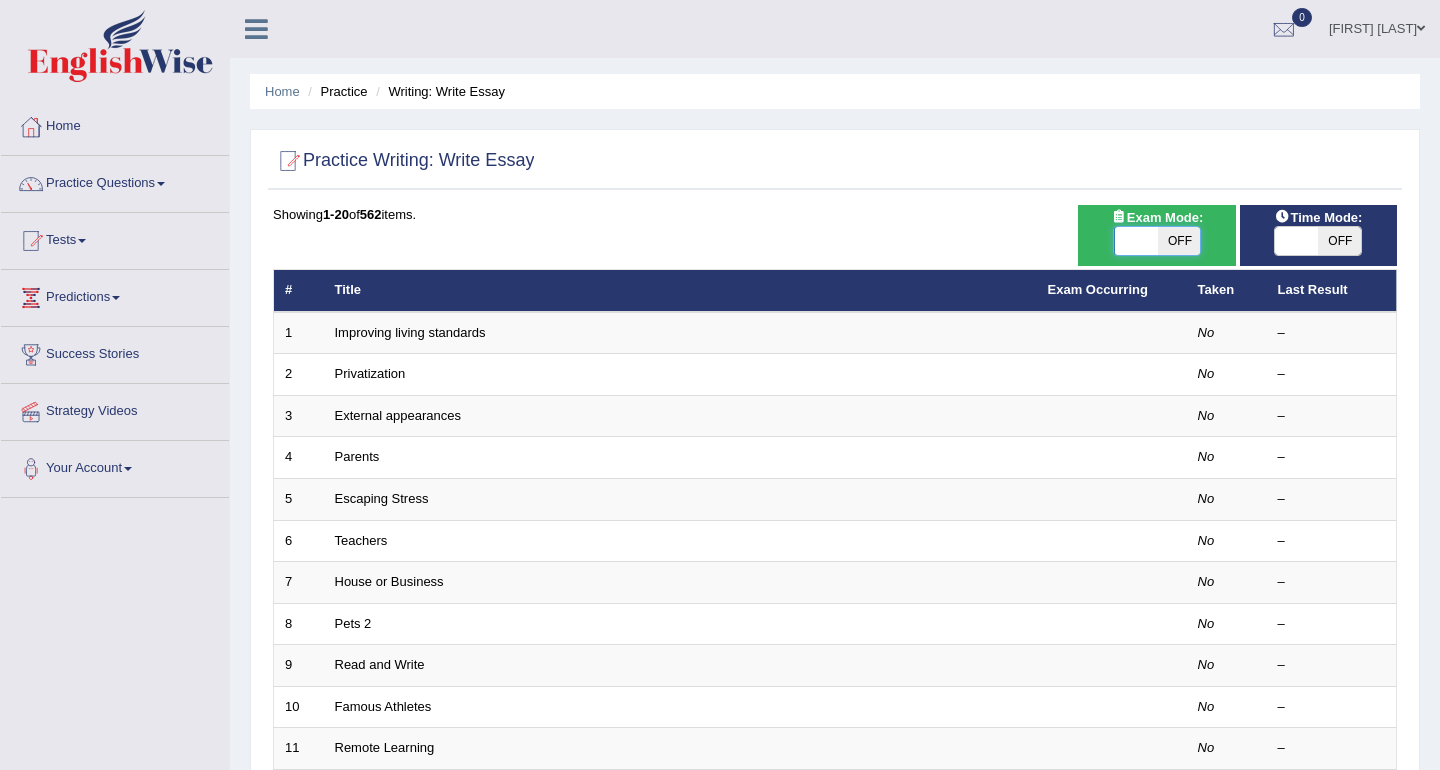 click at bounding box center [1136, 241] 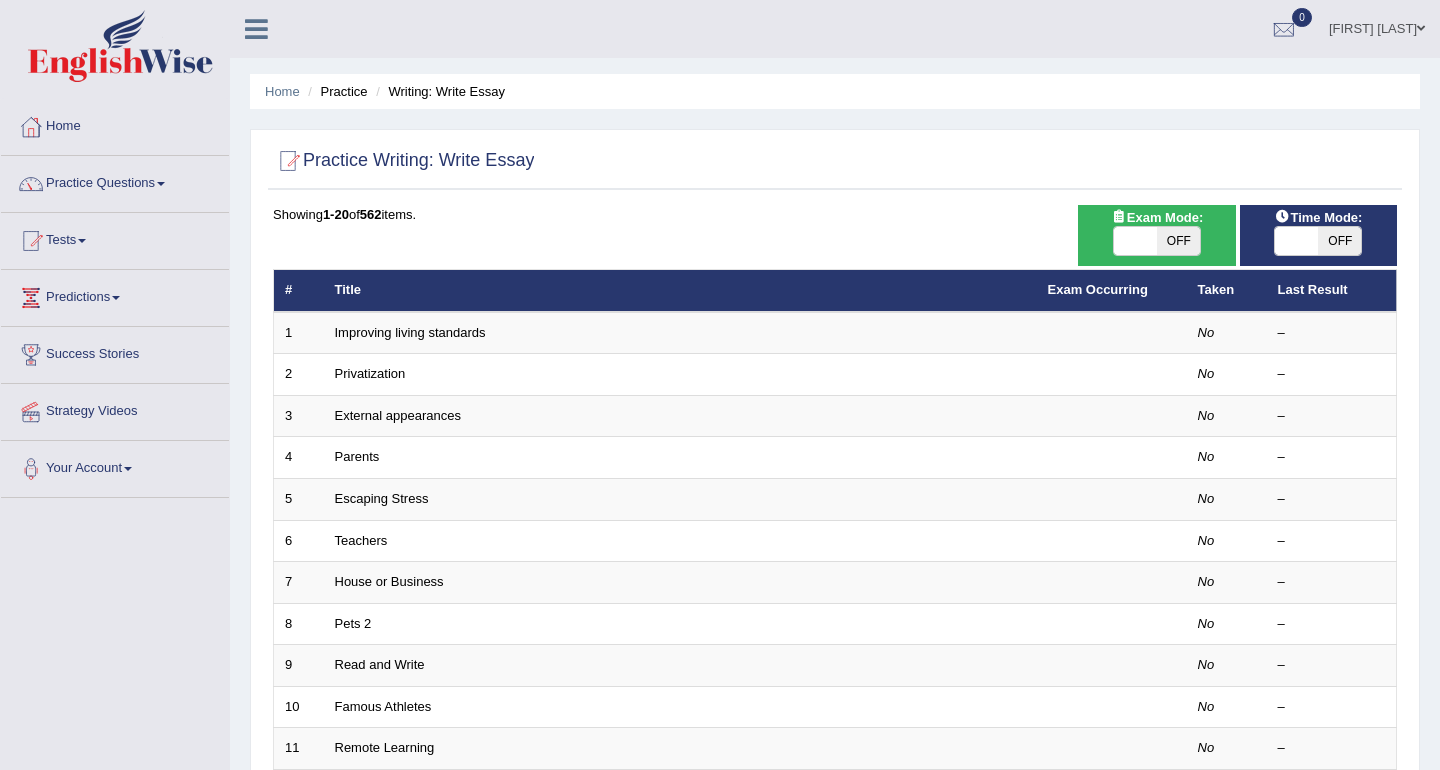 click on "OFF" at bounding box center [1178, 241] 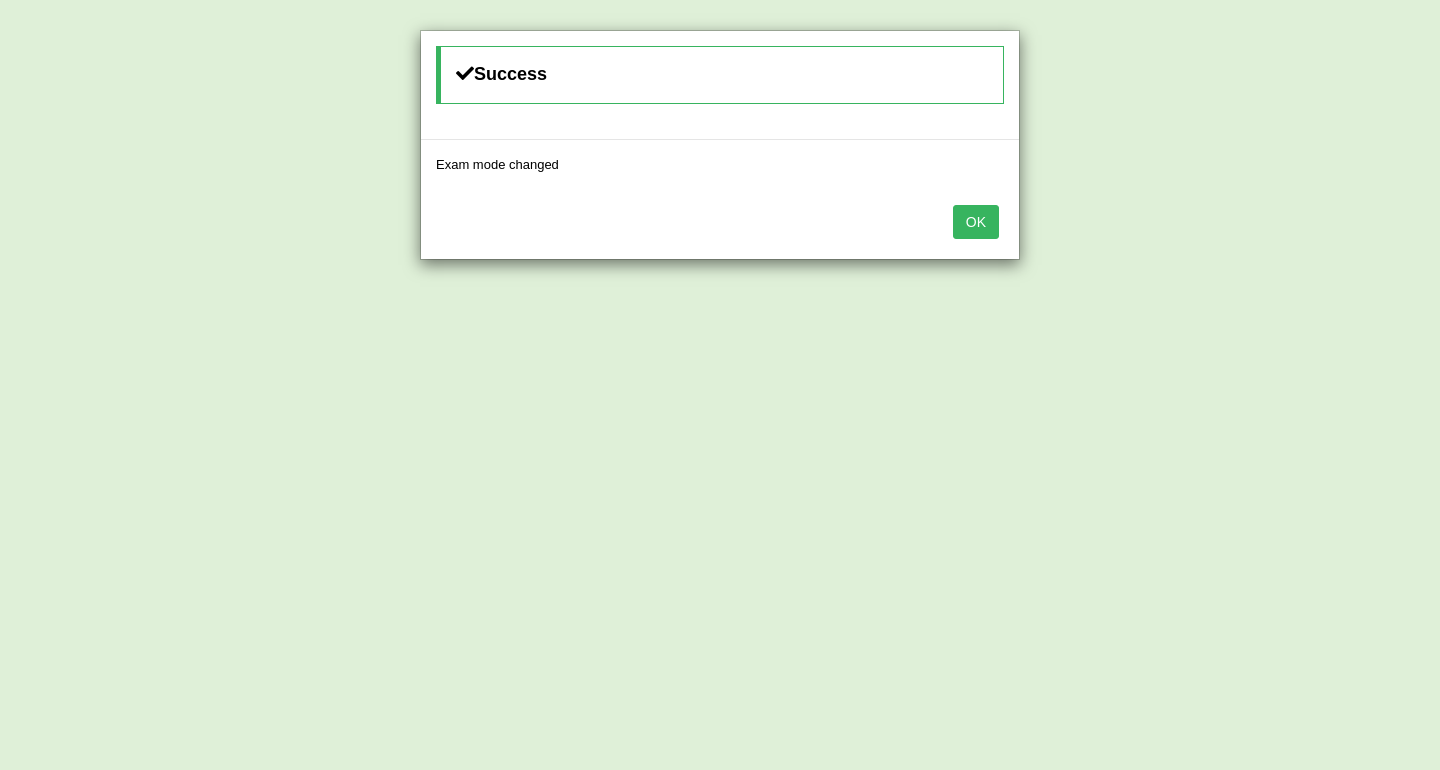 click on "OK" at bounding box center (976, 222) 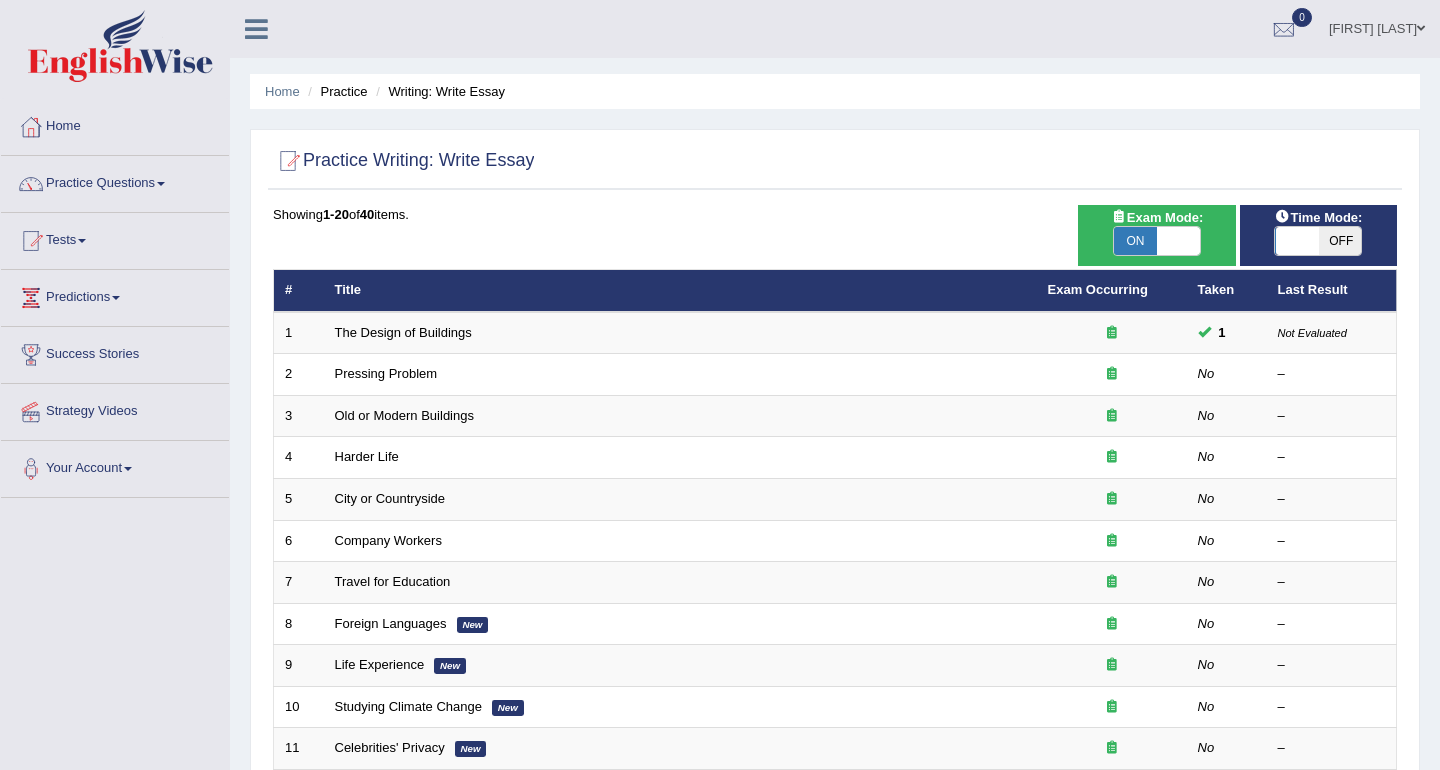 scroll, scrollTop: 0, scrollLeft: 0, axis: both 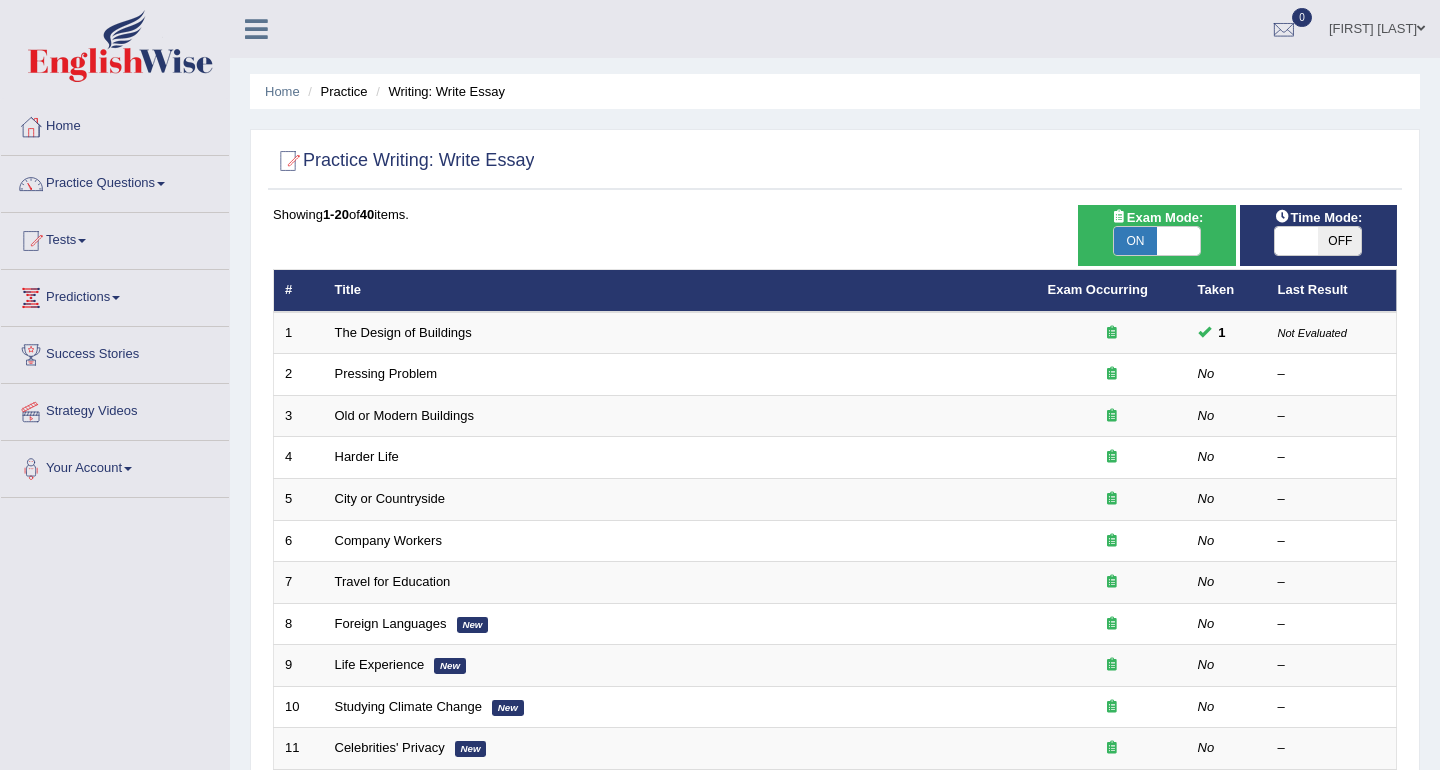 click on "OFF" at bounding box center (1339, 241) 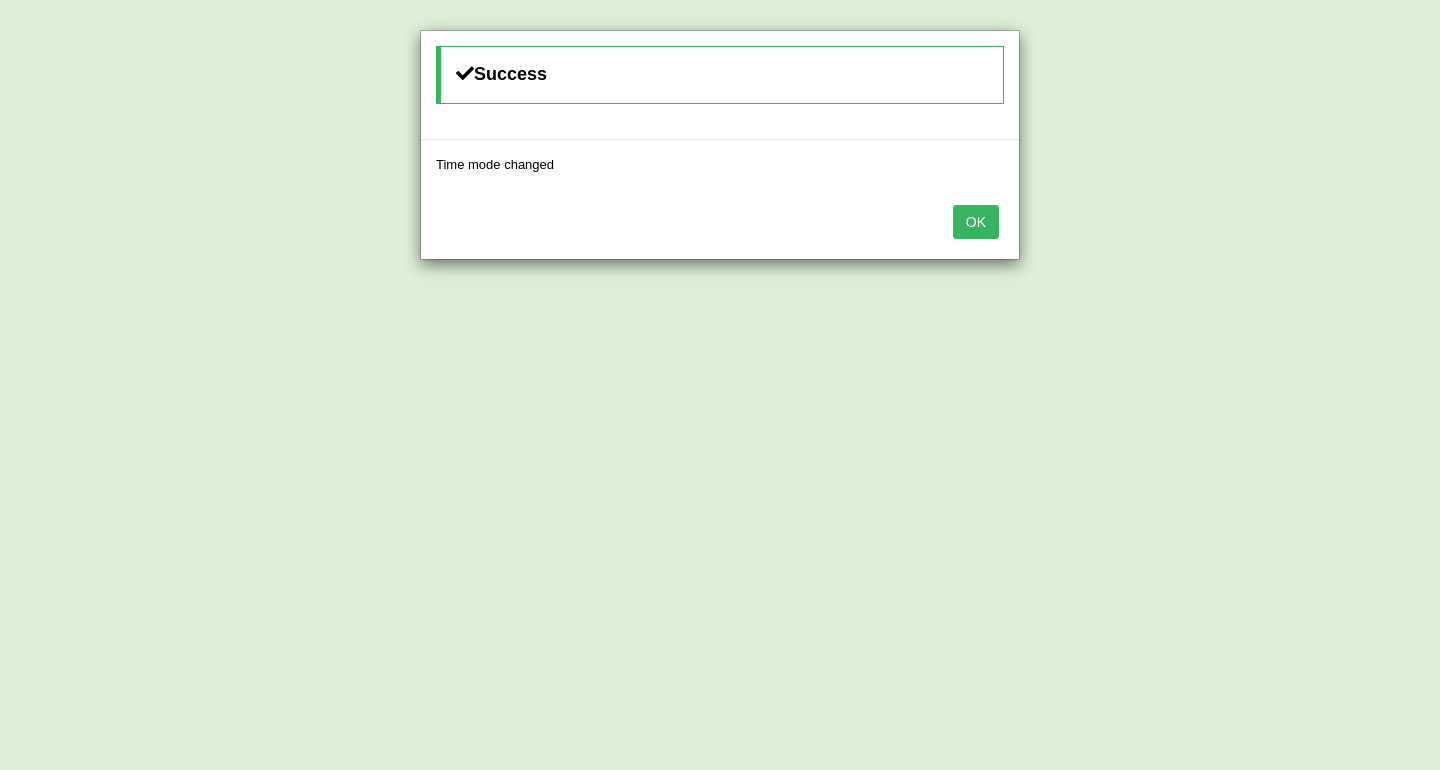 click on "OK" at bounding box center (720, 224) 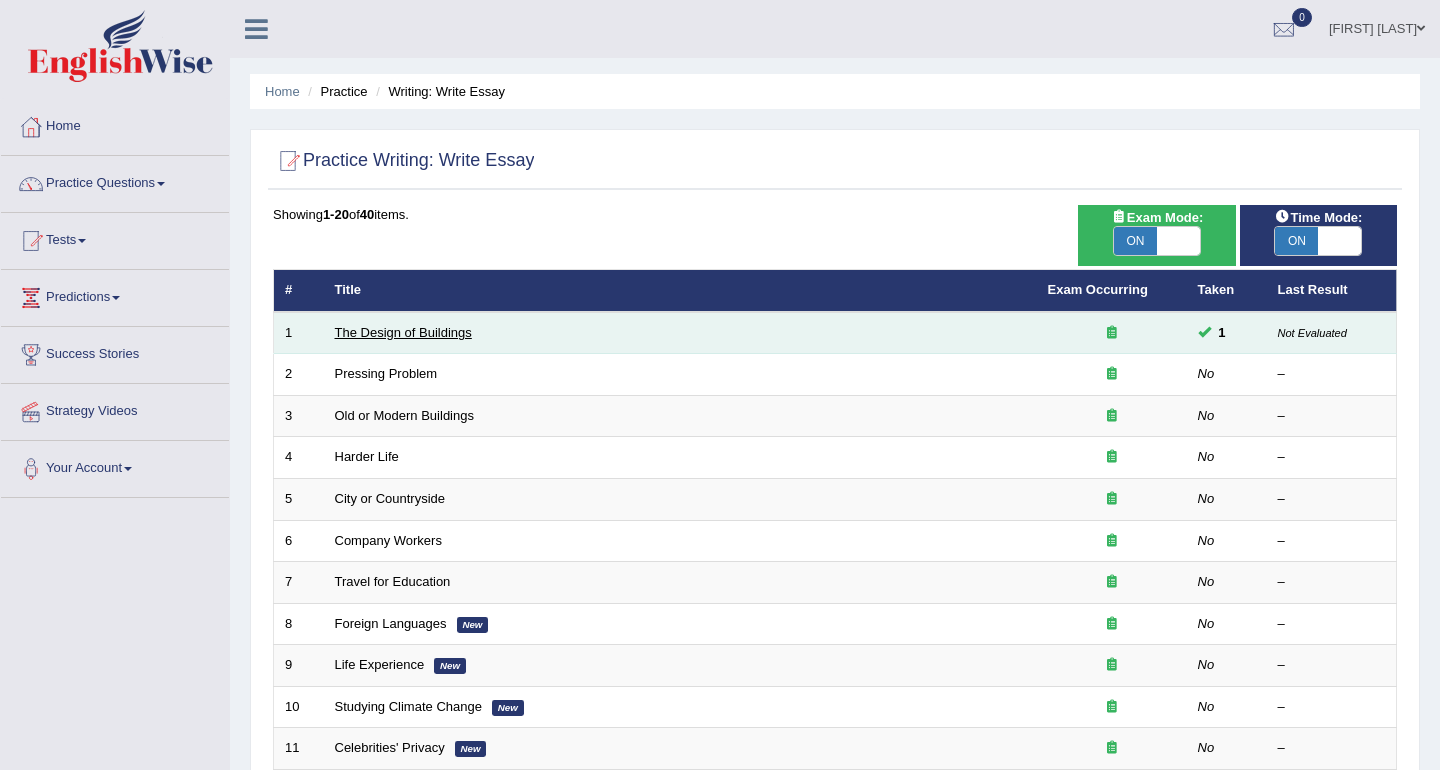 click on "The Design of Buildings" at bounding box center [403, 332] 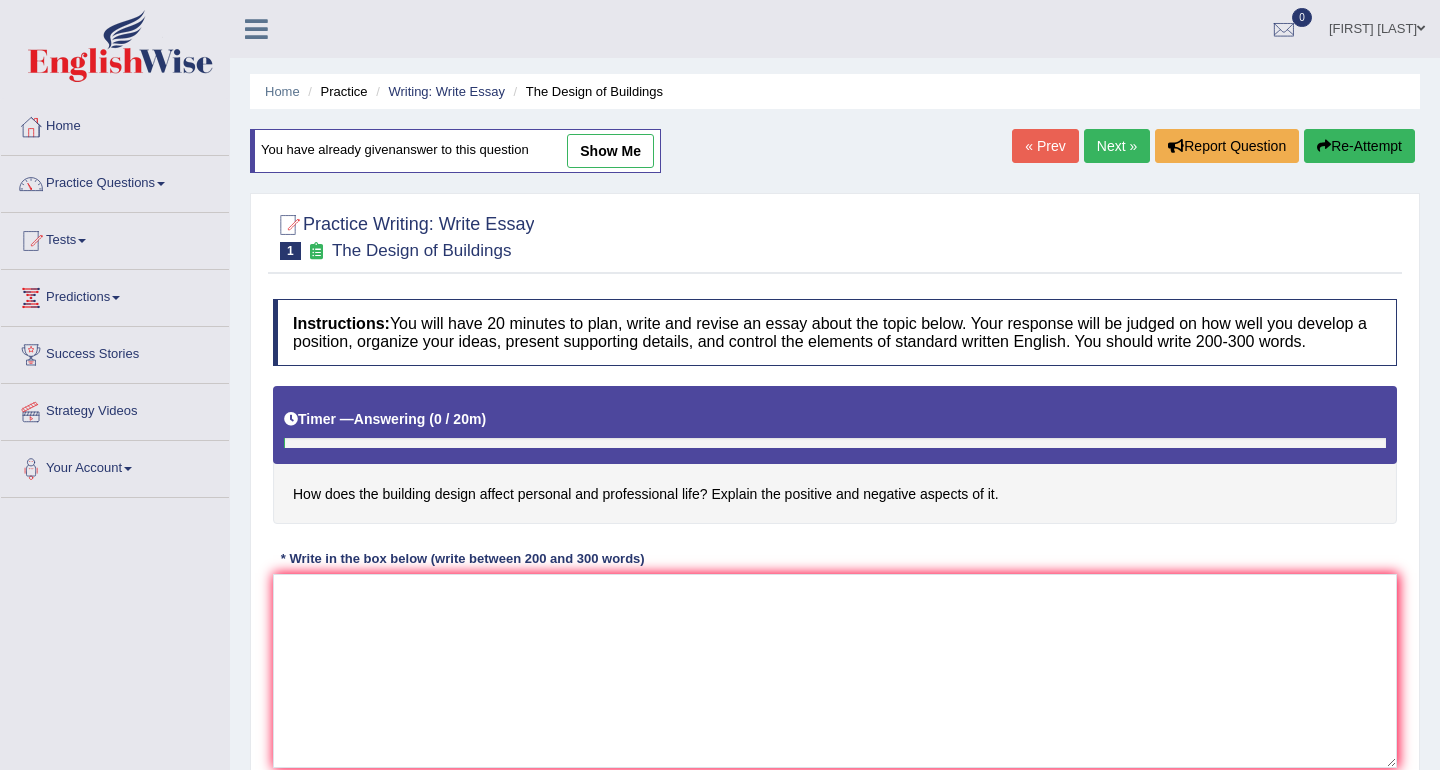 scroll, scrollTop: 0, scrollLeft: 0, axis: both 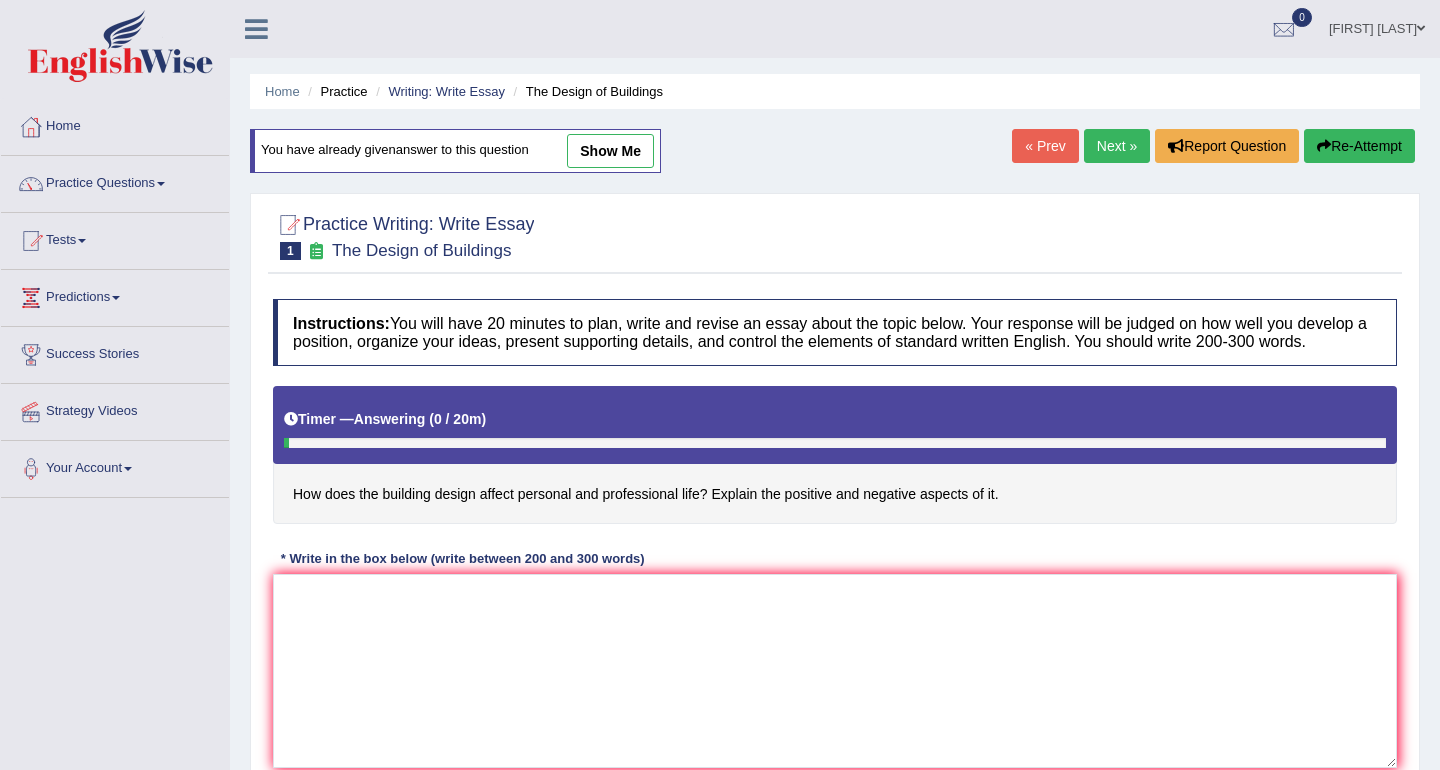 click on "Next »" at bounding box center [1117, 146] 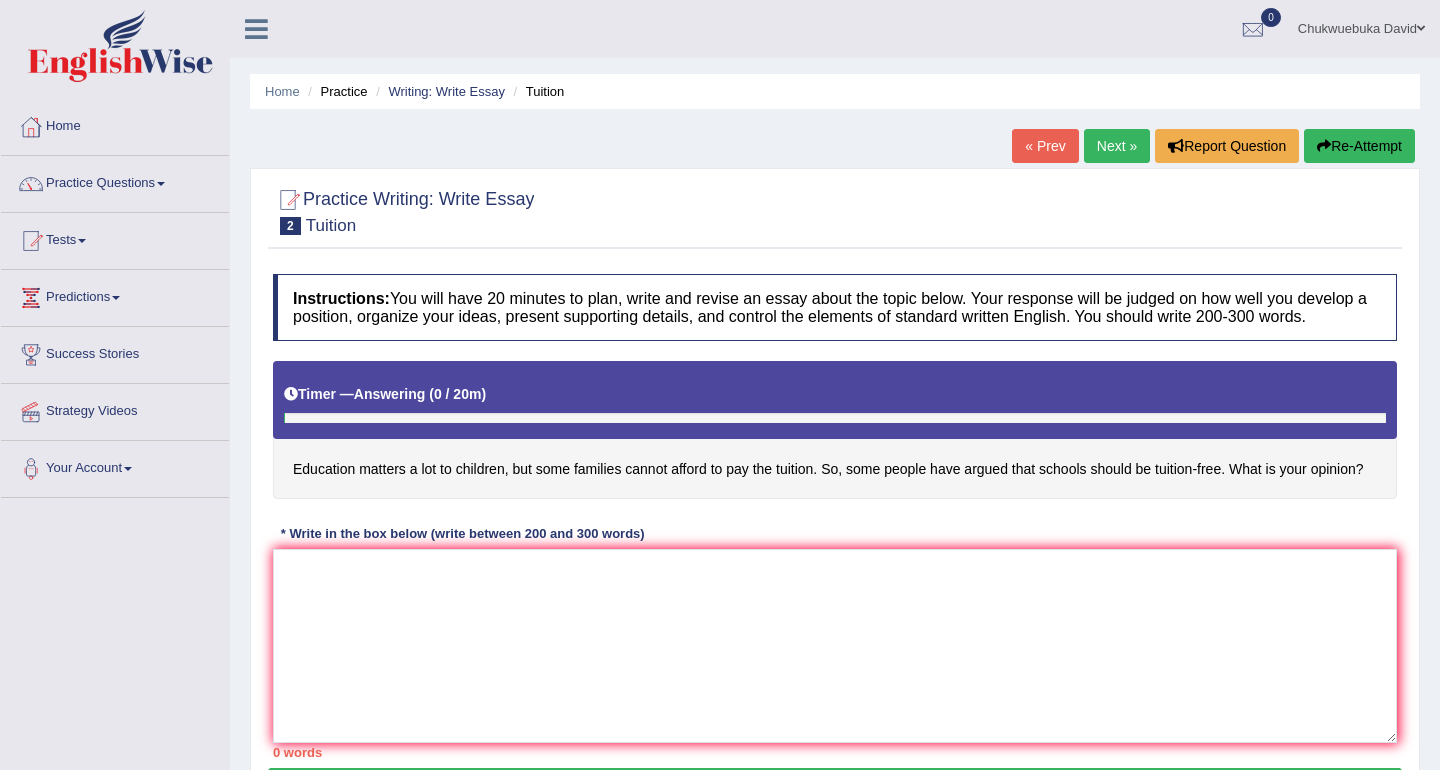 scroll, scrollTop: 0, scrollLeft: 0, axis: both 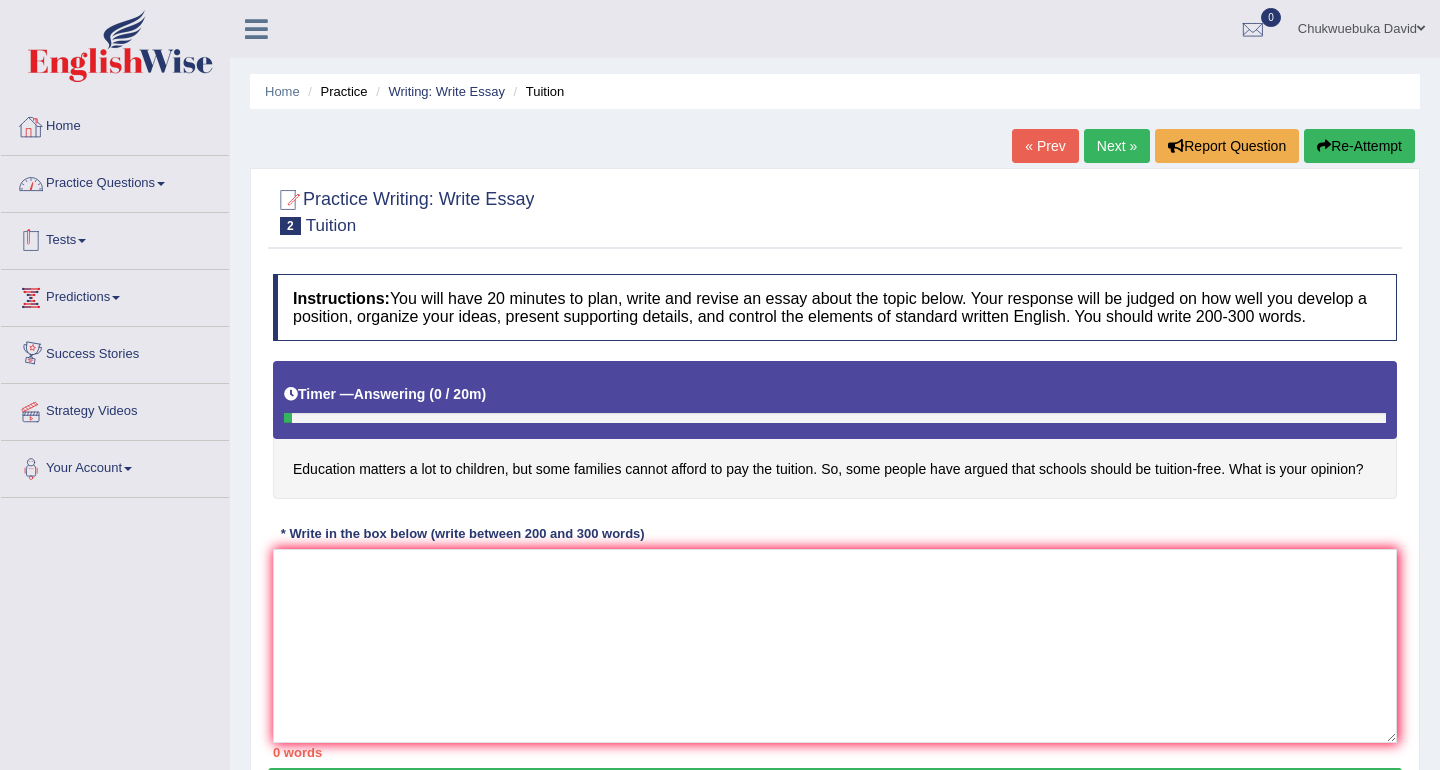 click on "Home" at bounding box center (115, 124) 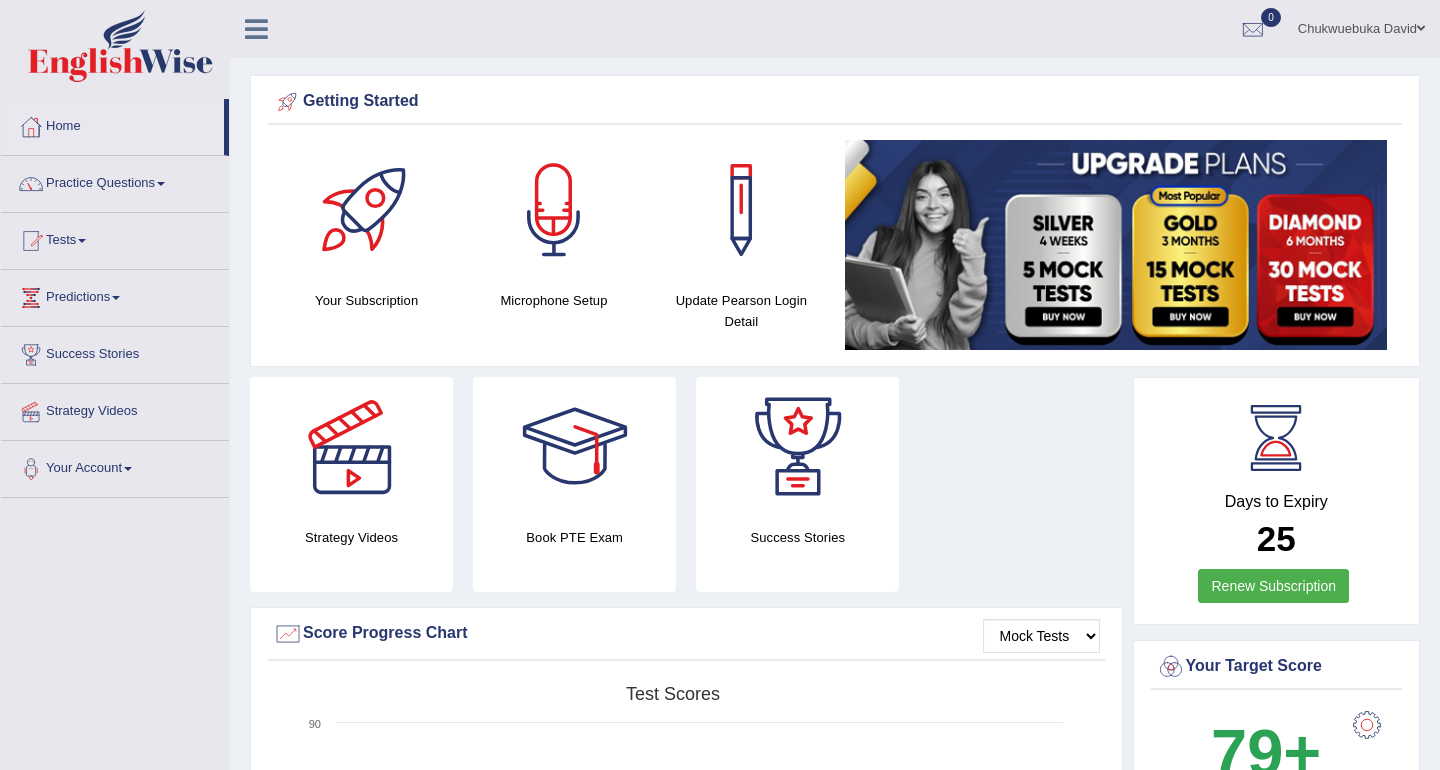 scroll, scrollTop: 708, scrollLeft: 0, axis: vertical 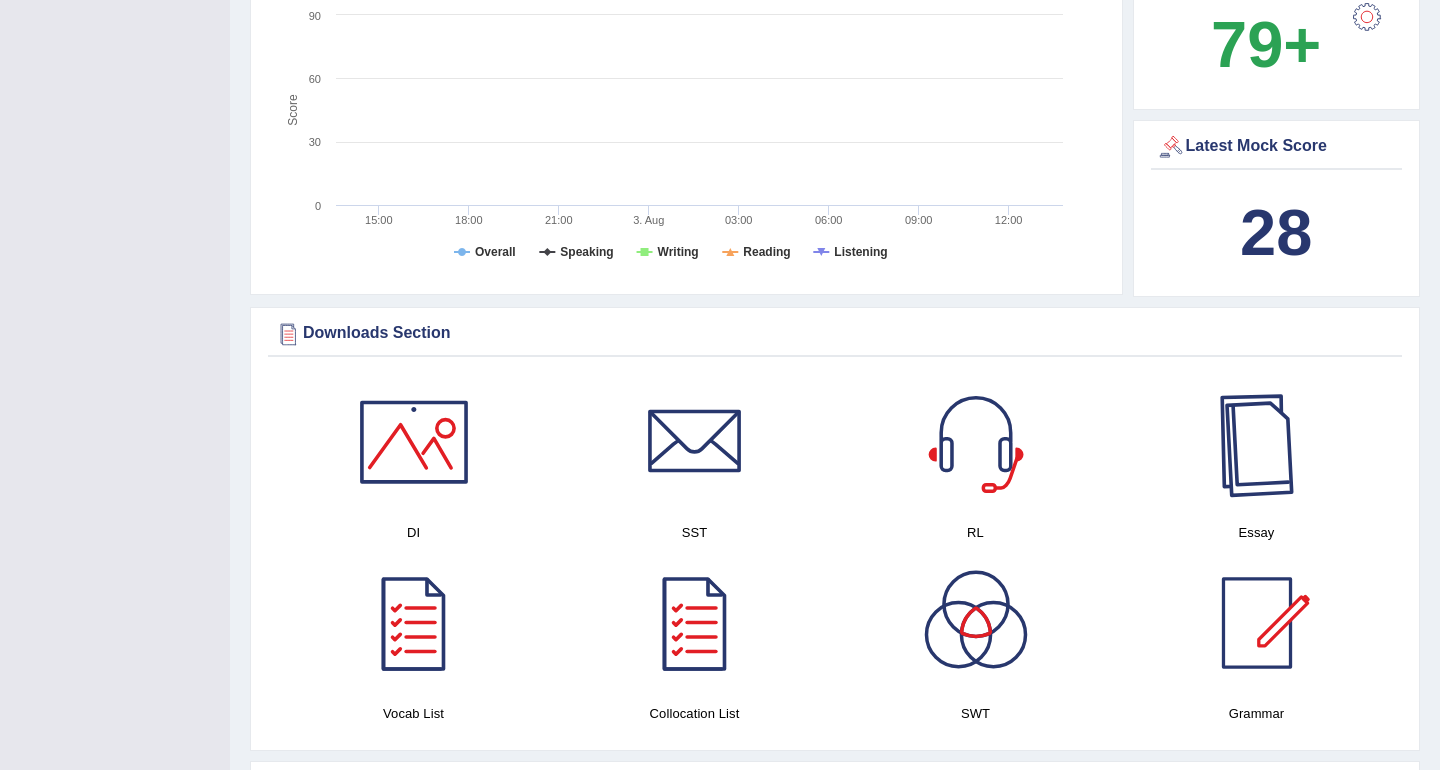 click at bounding box center [1257, 442] 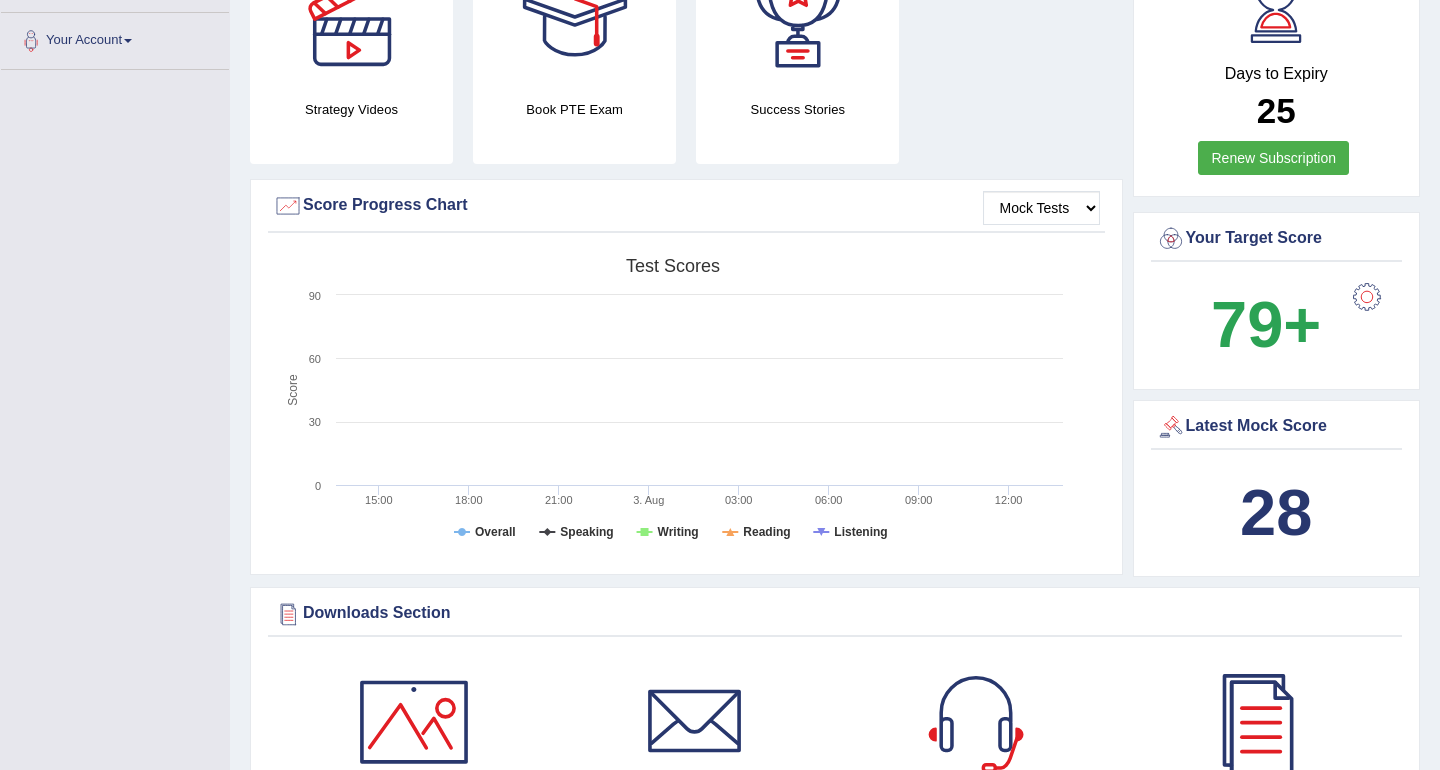 scroll, scrollTop: 79, scrollLeft: 0, axis: vertical 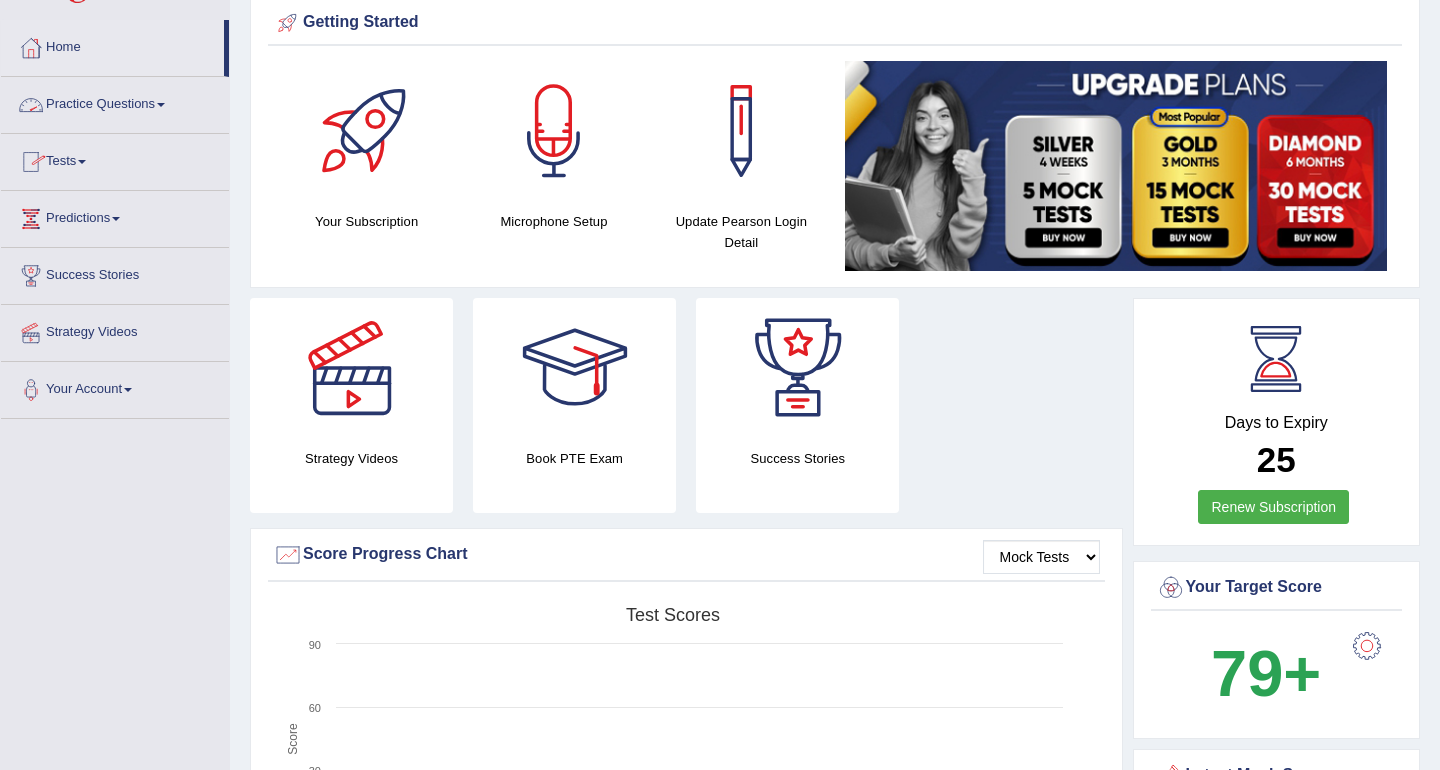 click on "Tests" at bounding box center [115, 159] 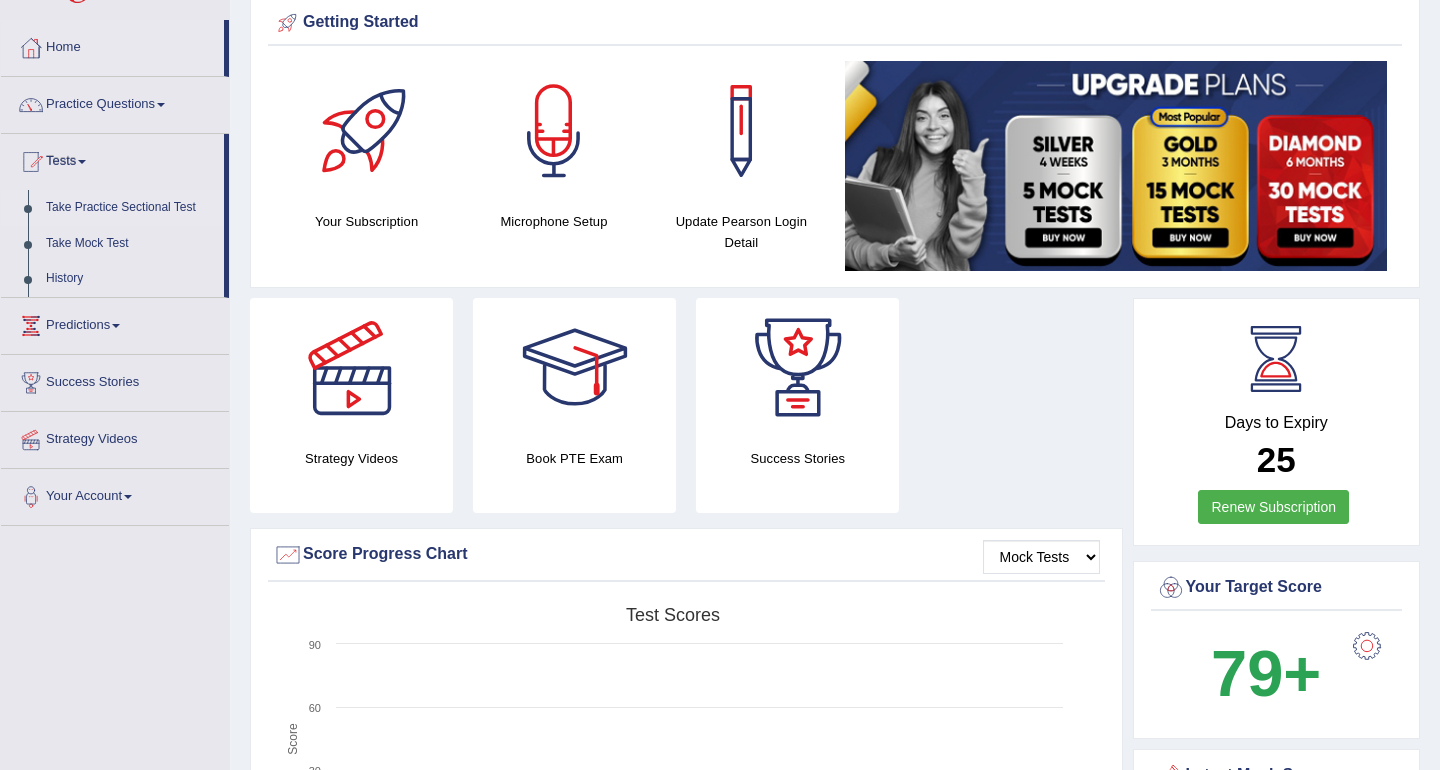 click on "Take Practice Sectional Test" at bounding box center [130, 208] 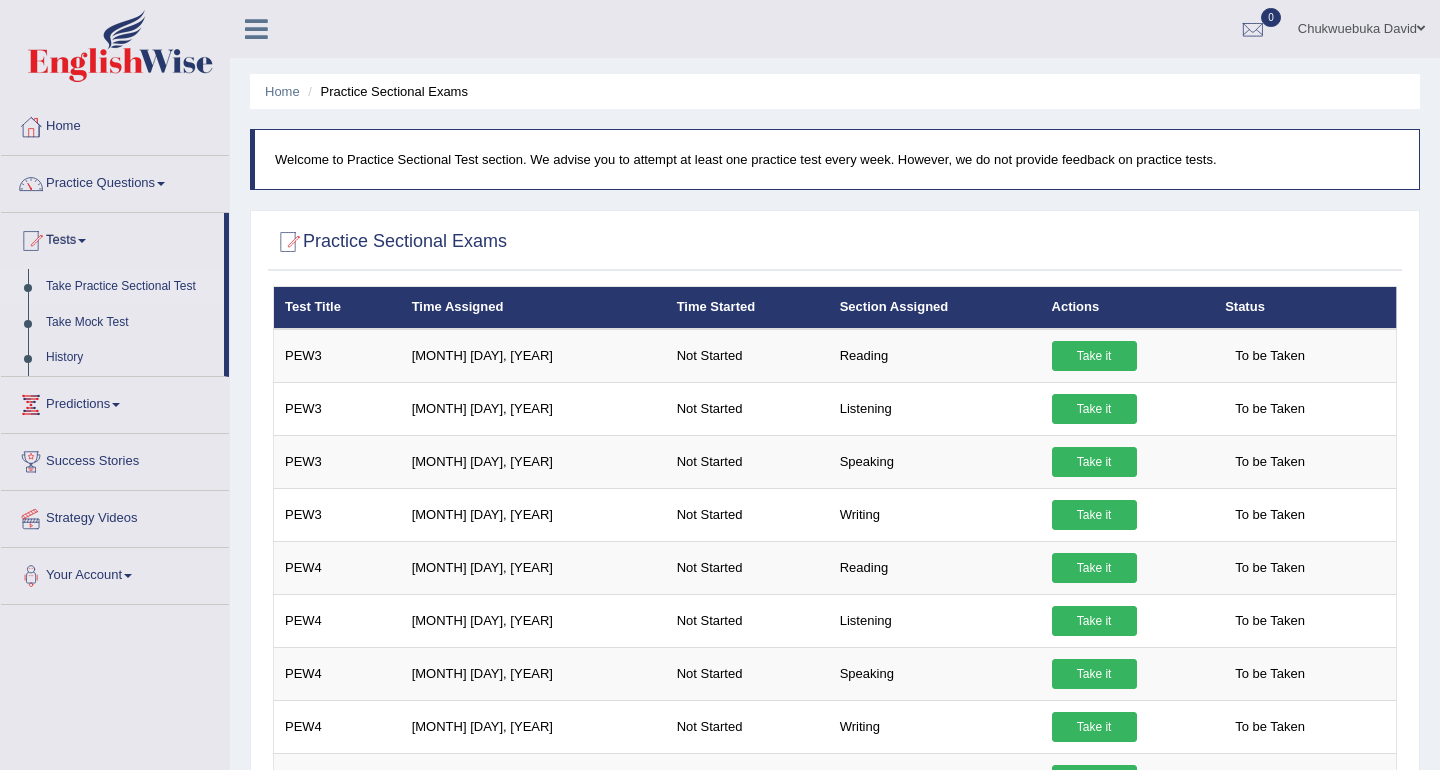 scroll, scrollTop: 0, scrollLeft: 0, axis: both 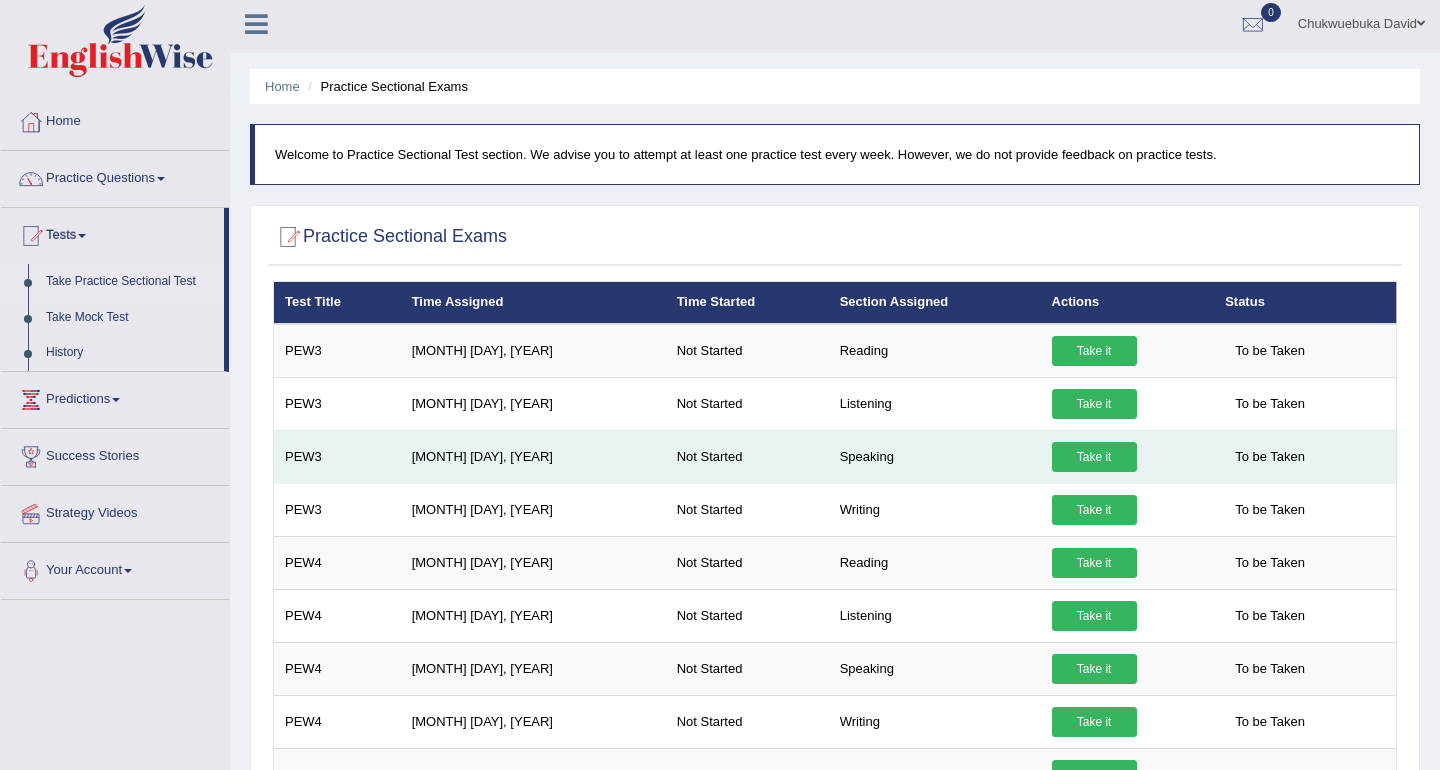click on "Take it" at bounding box center [1094, 457] 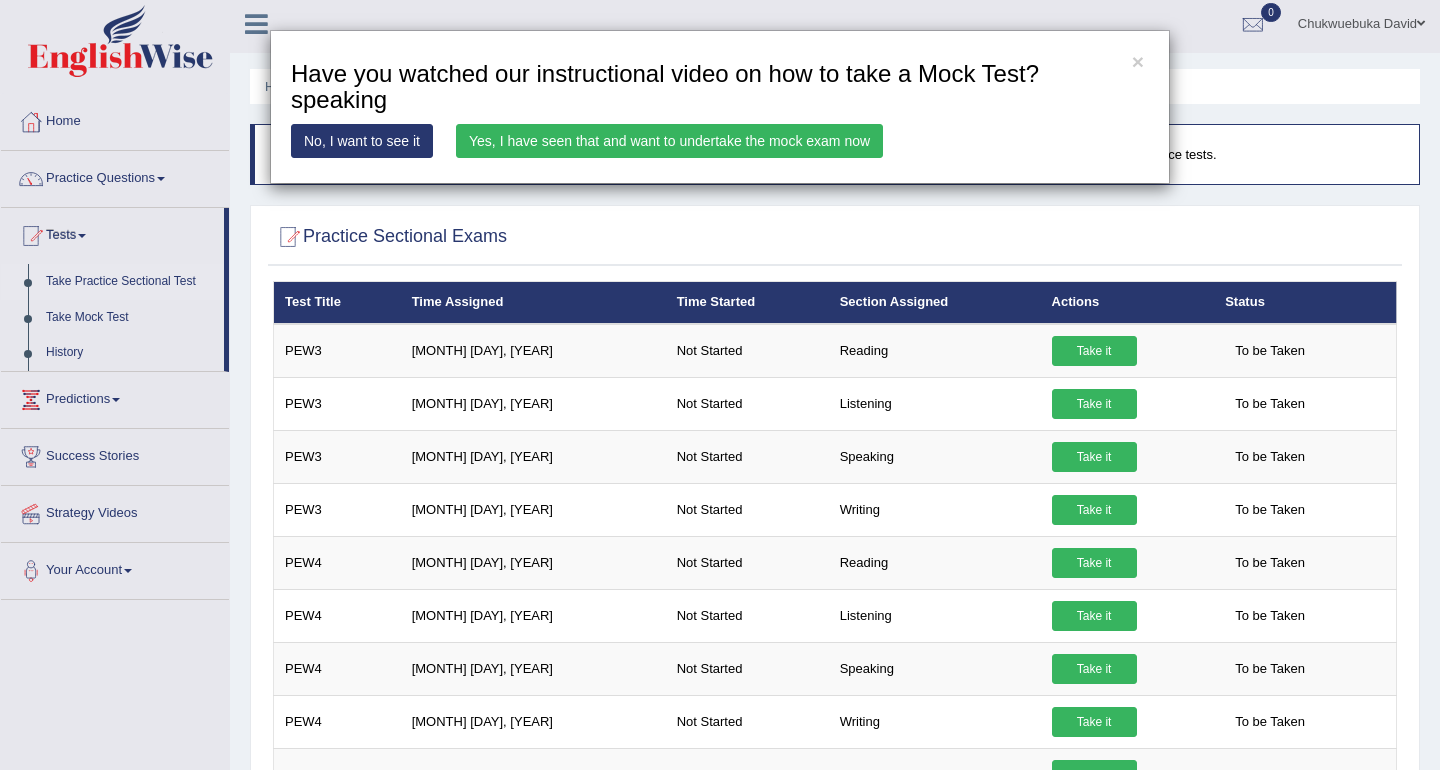 click on "Yes, I have seen that and want to undertake the mock exam now" at bounding box center [669, 141] 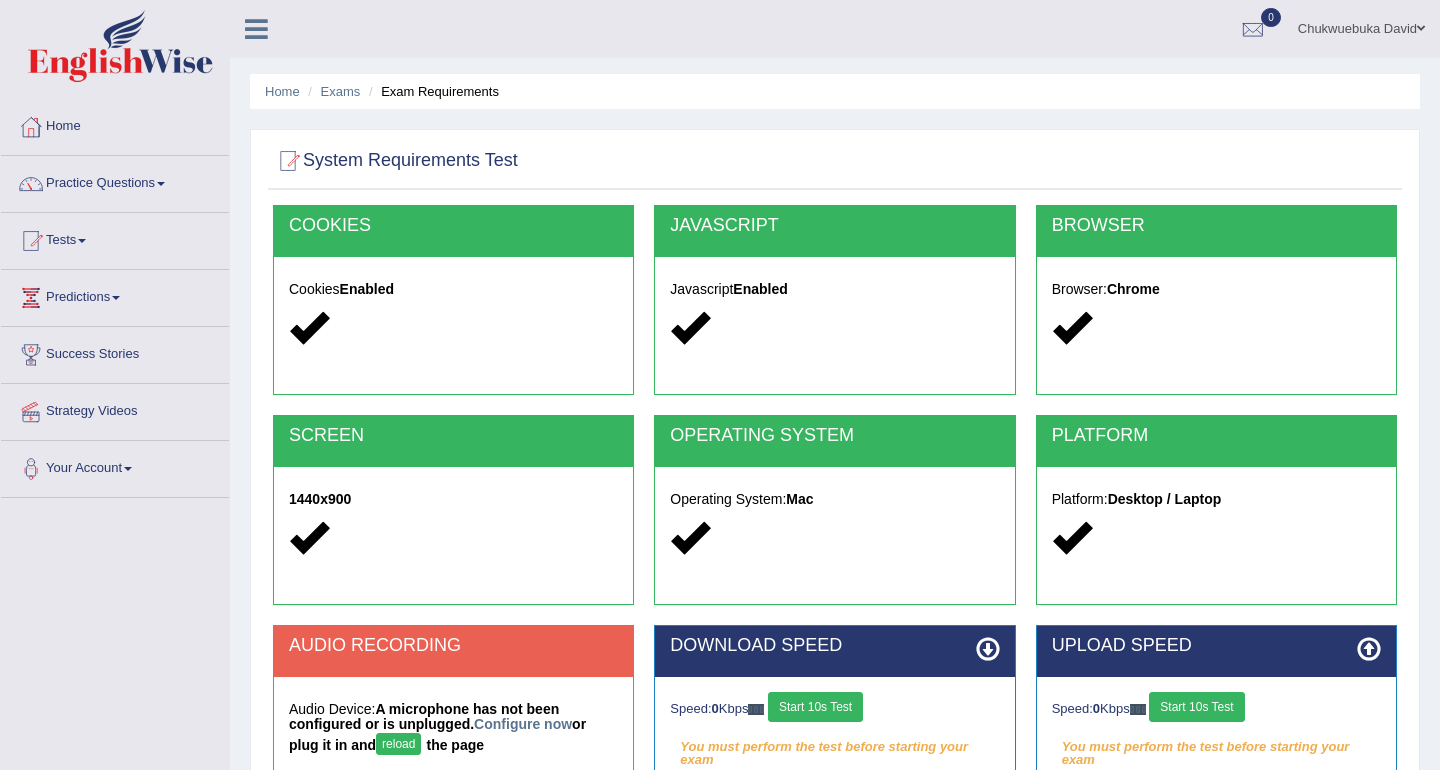 scroll, scrollTop: 0, scrollLeft: 0, axis: both 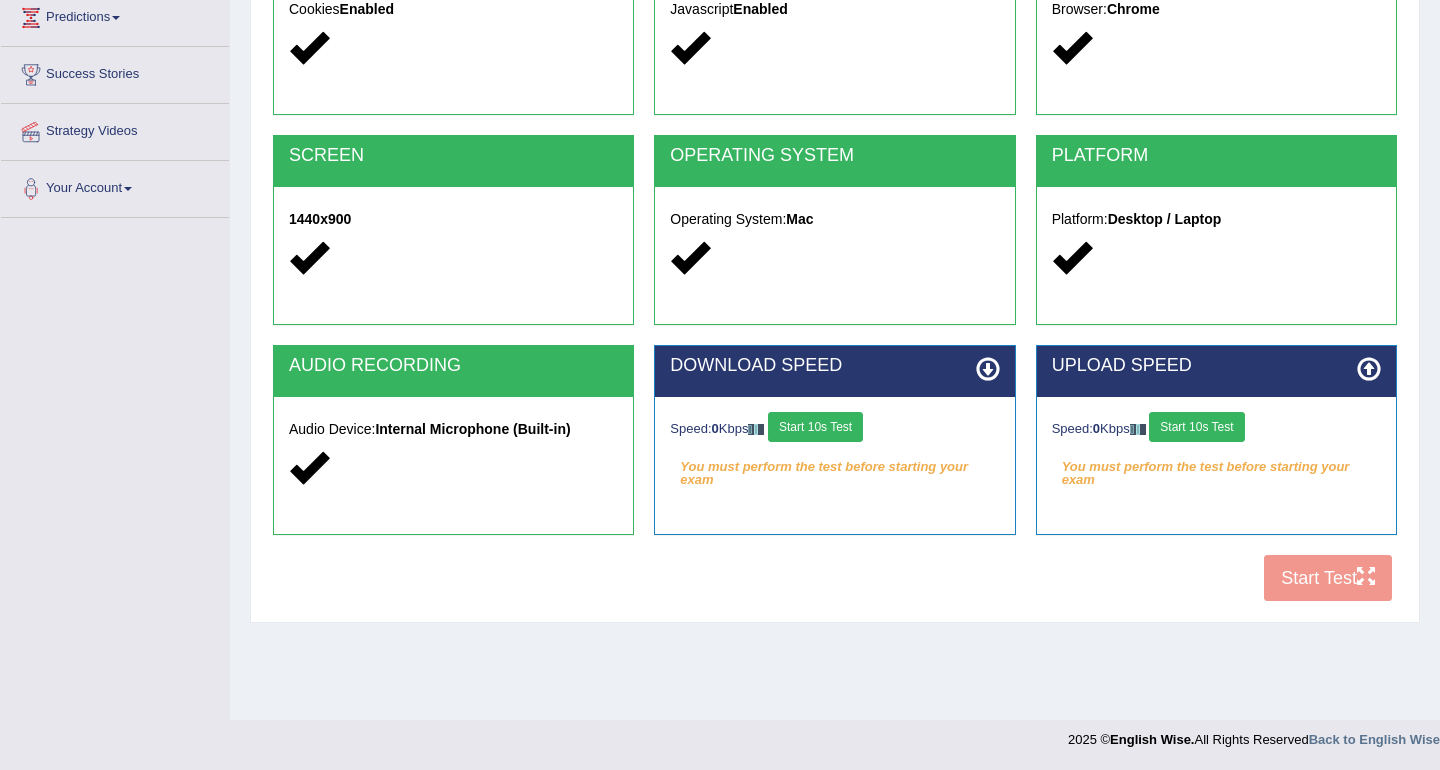 click on "COOKIES
Cookies  Enabled
JAVASCRIPT
Javascript  Enabled
BROWSER
Browser:  Chrome
SCREEN
1440x900
OPERATING SYSTEM
Operating System:  Mac
PLATFORM
Platform:  Desktop / Laptop
AUDIO RECORDING
Audio Device:  Internal Microphone (Built-in)
DOWNLOAD SPEED
Speed:  0  Kbps    Start 10s Test
You must perform the test before starting your exam
Select Audio Quality
UPLOAD SPEED
Speed:  0  Kbps    Start 10s Test
You must perform the test before starting your exam
Start Test" at bounding box center (835, 268) 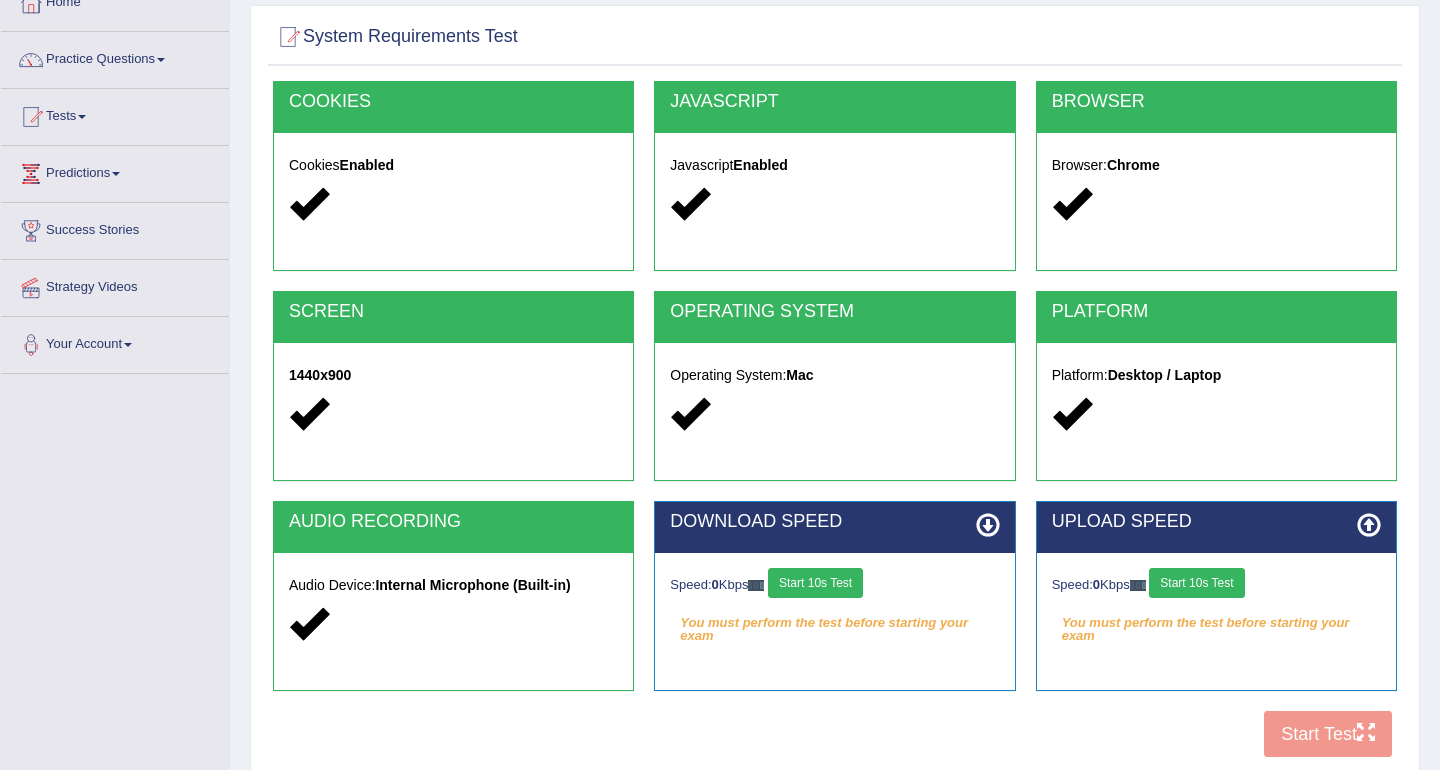 scroll, scrollTop: 117, scrollLeft: 0, axis: vertical 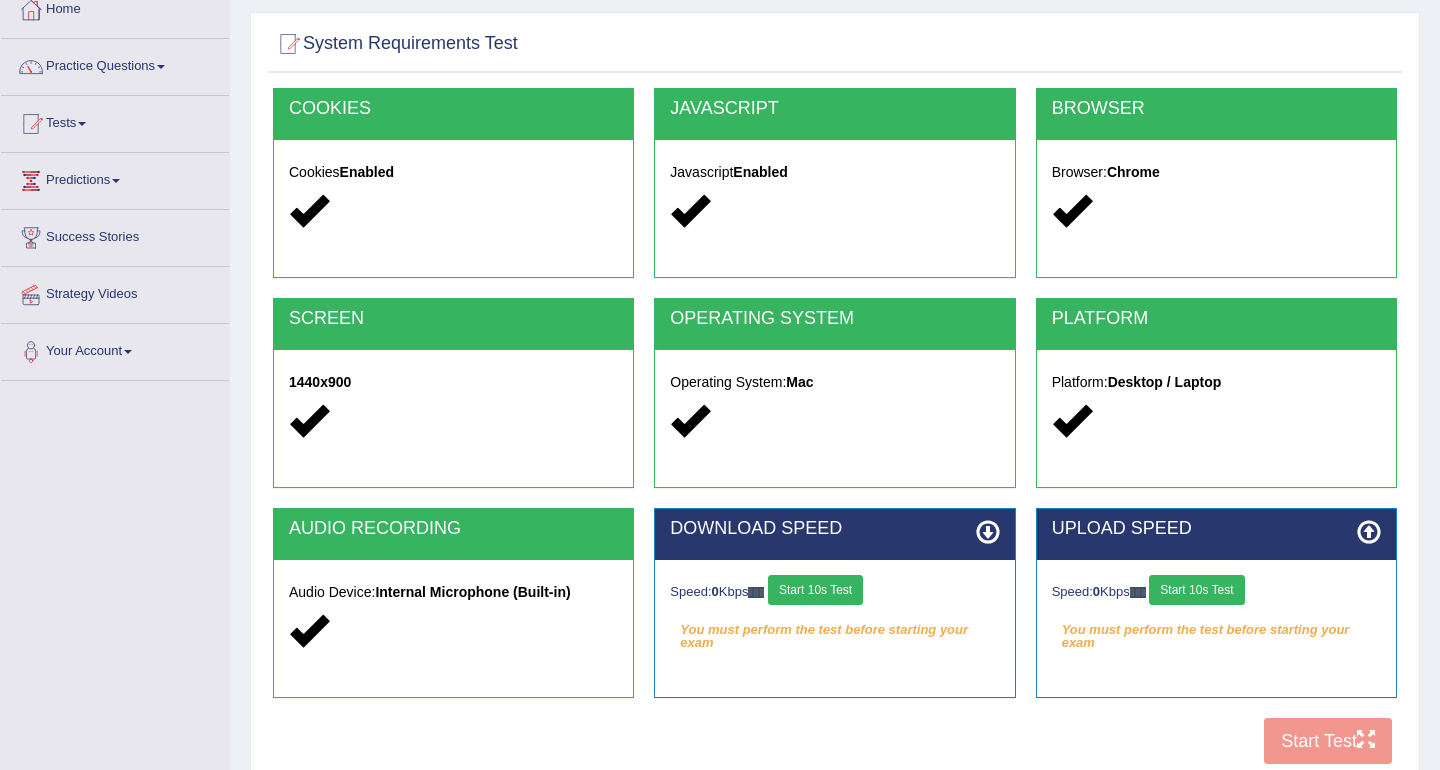 click on "Start 10s Test" at bounding box center [815, 590] 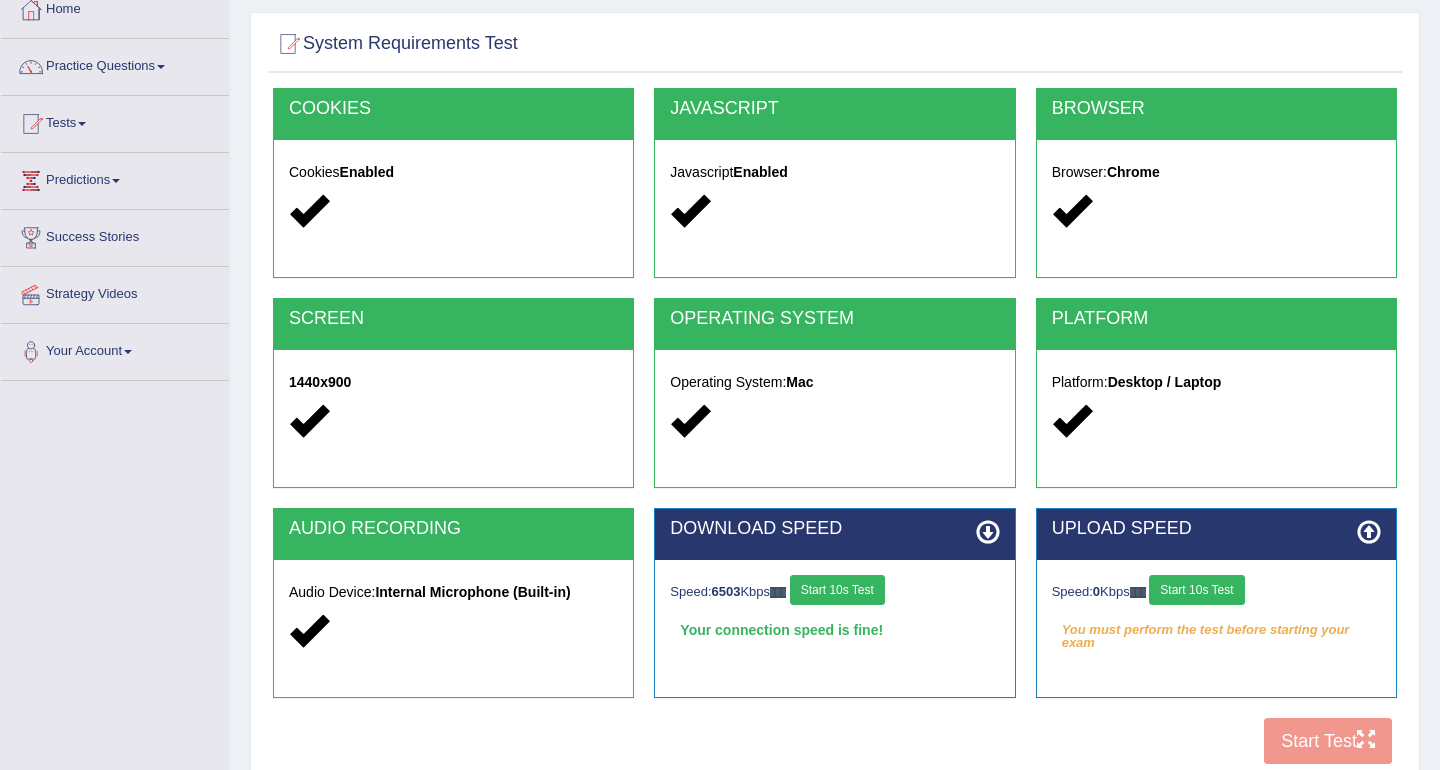 click on "Start 10s Test" at bounding box center (1196, 590) 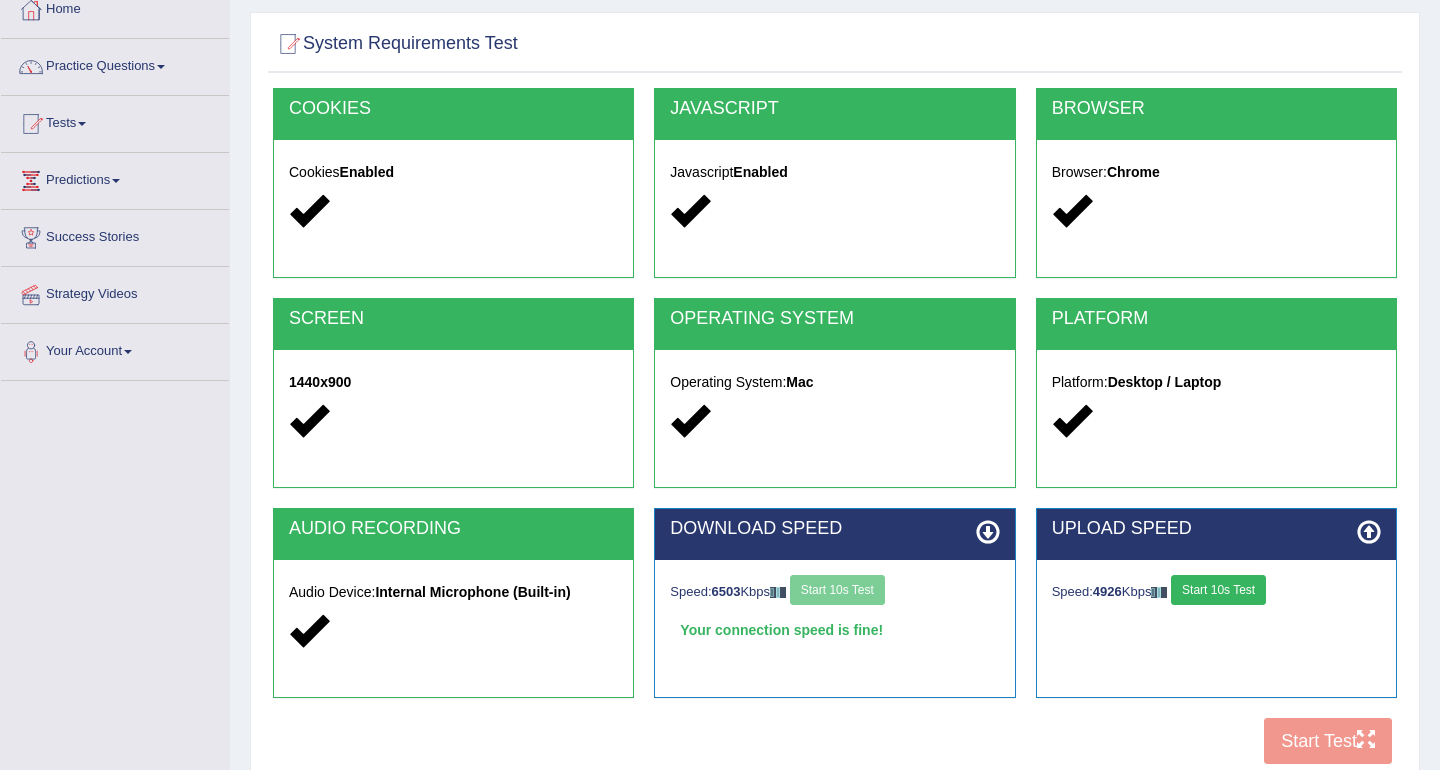 click on "Start 10s Test" at bounding box center [1218, 590] 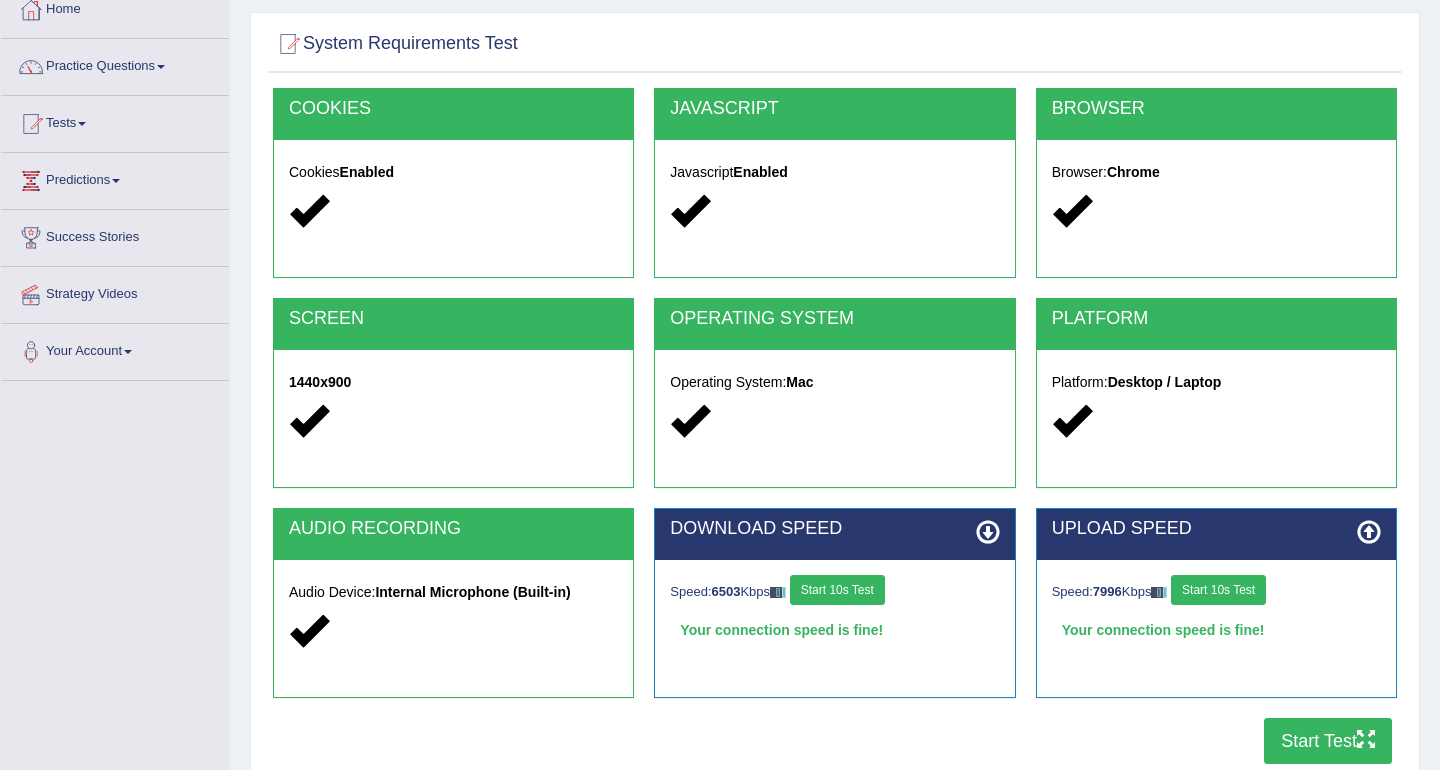 click on "Start Test" at bounding box center (1328, 741) 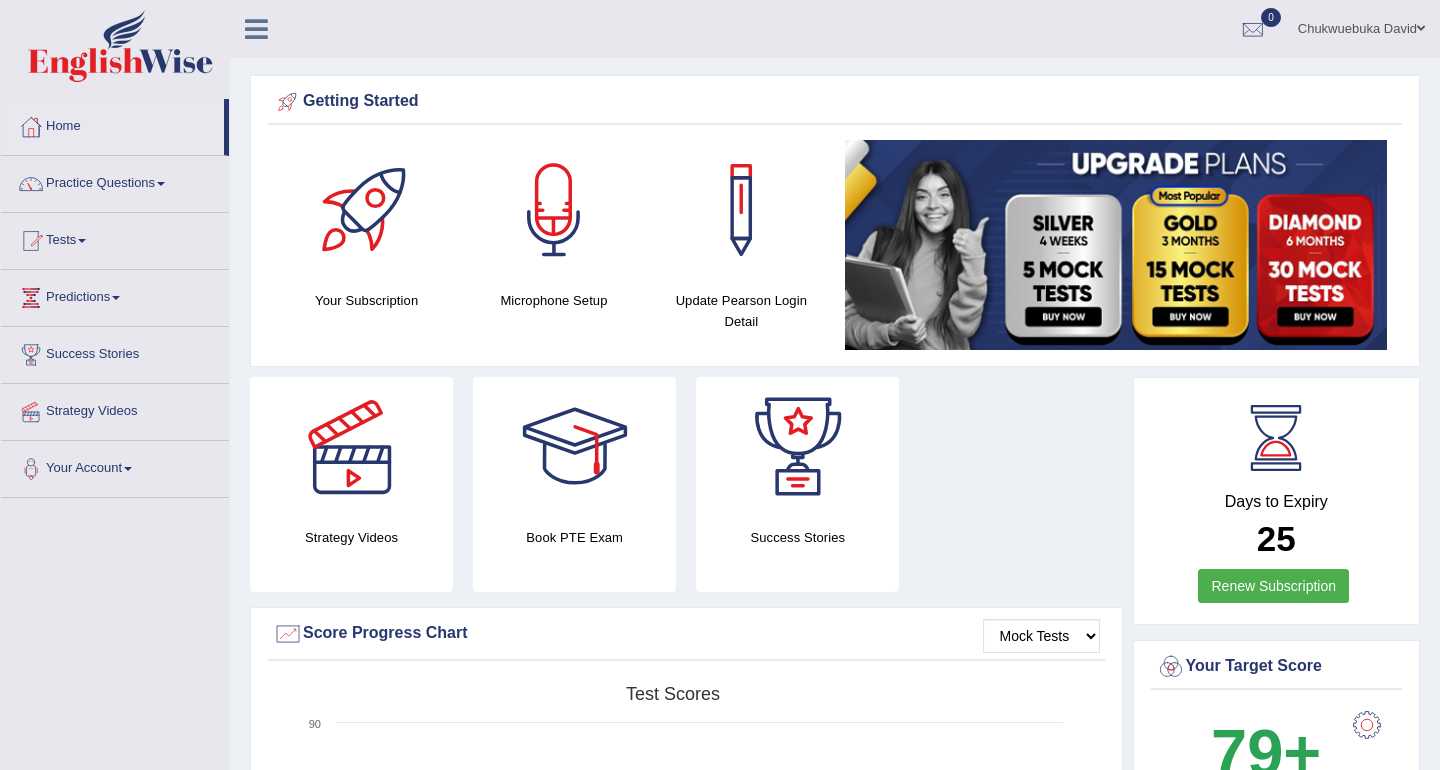 scroll, scrollTop: 0, scrollLeft: 0, axis: both 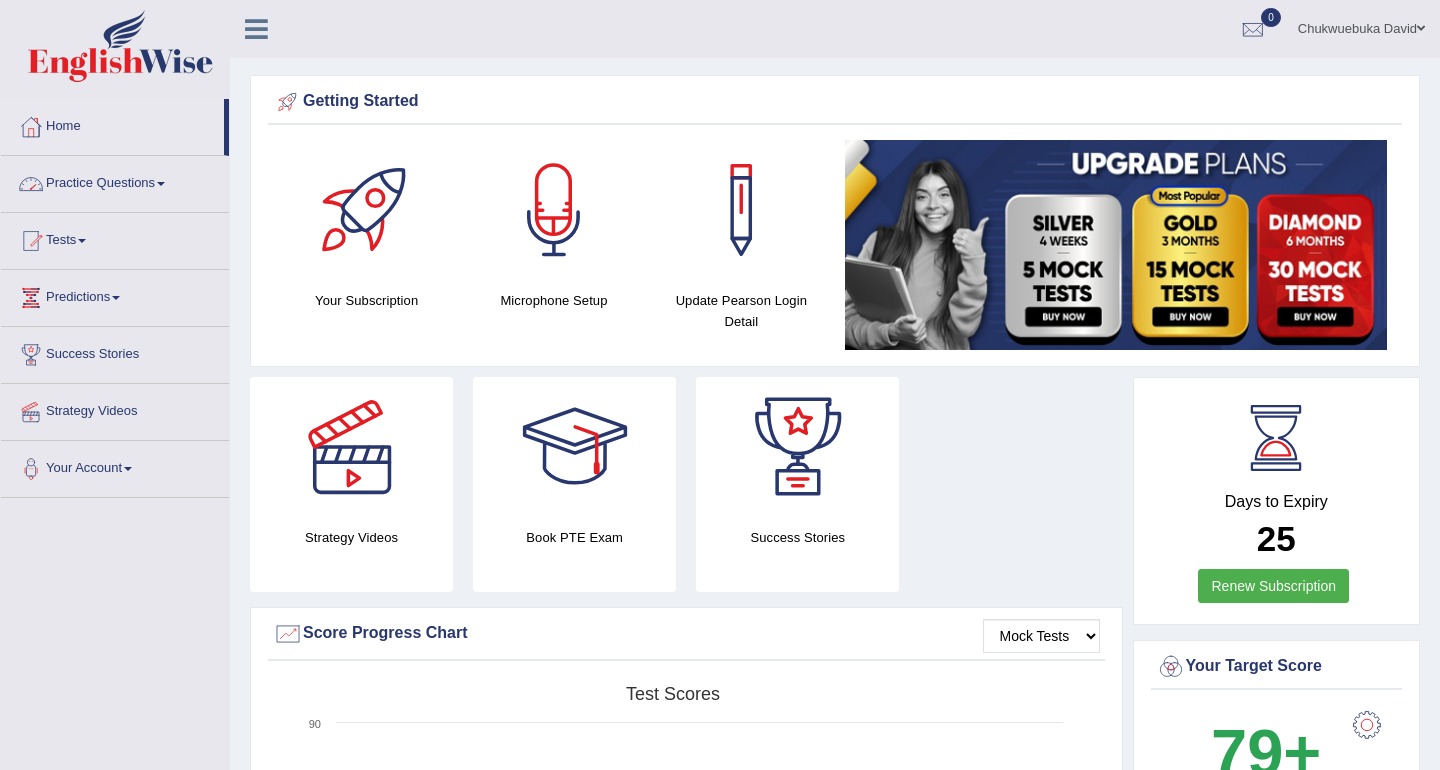click on "Practice Questions" at bounding box center (115, 181) 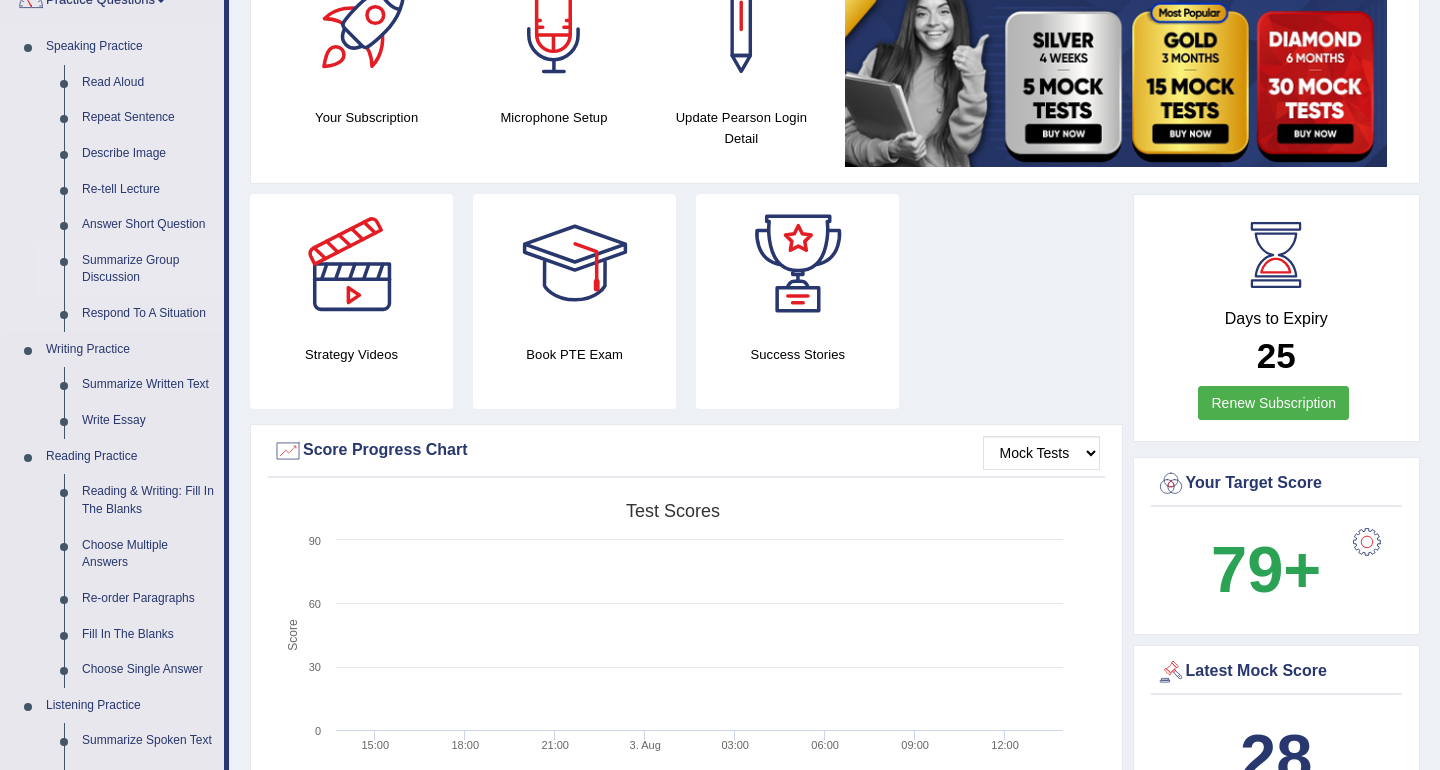scroll, scrollTop: 198, scrollLeft: 0, axis: vertical 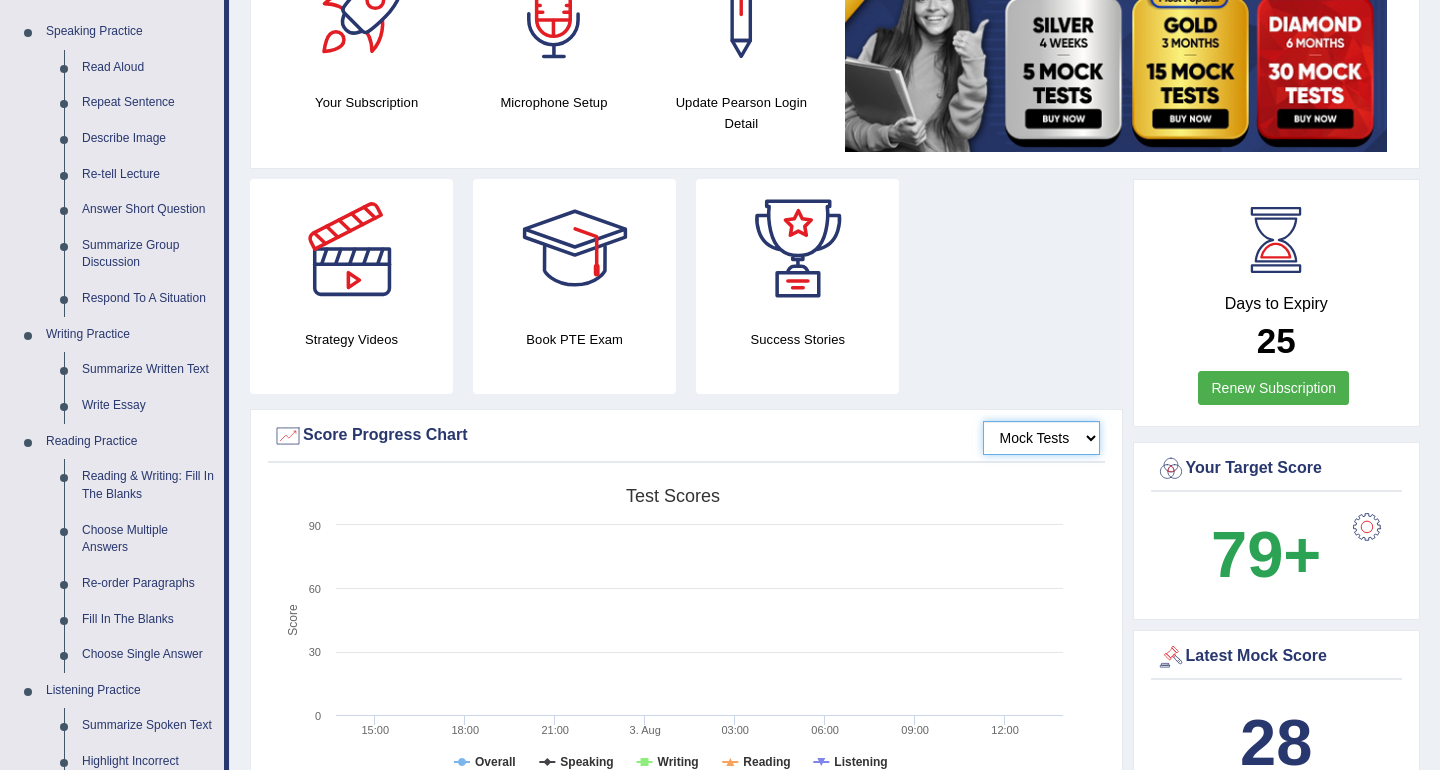 click on "Mock Tests" at bounding box center (1041, 438) 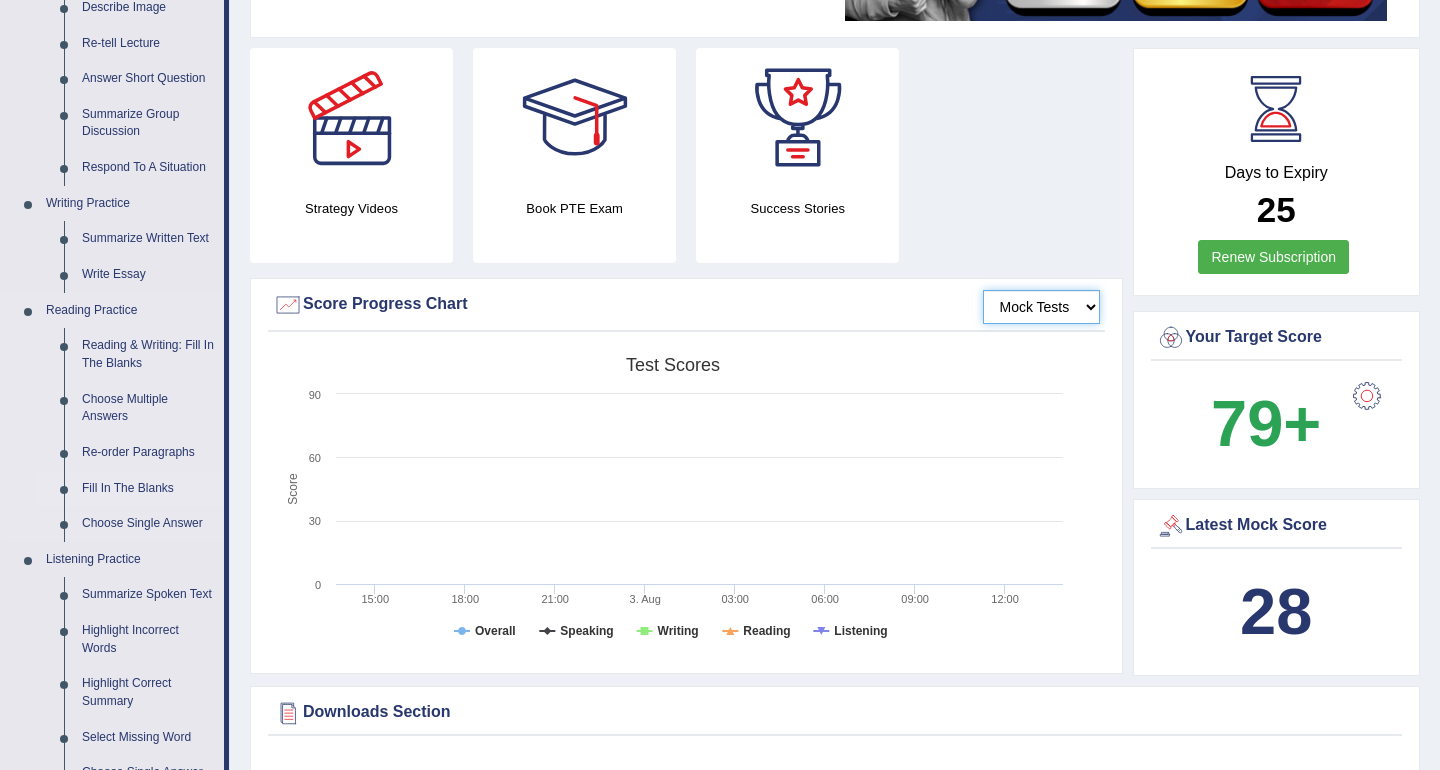 scroll, scrollTop: 337, scrollLeft: 0, axis: vertical 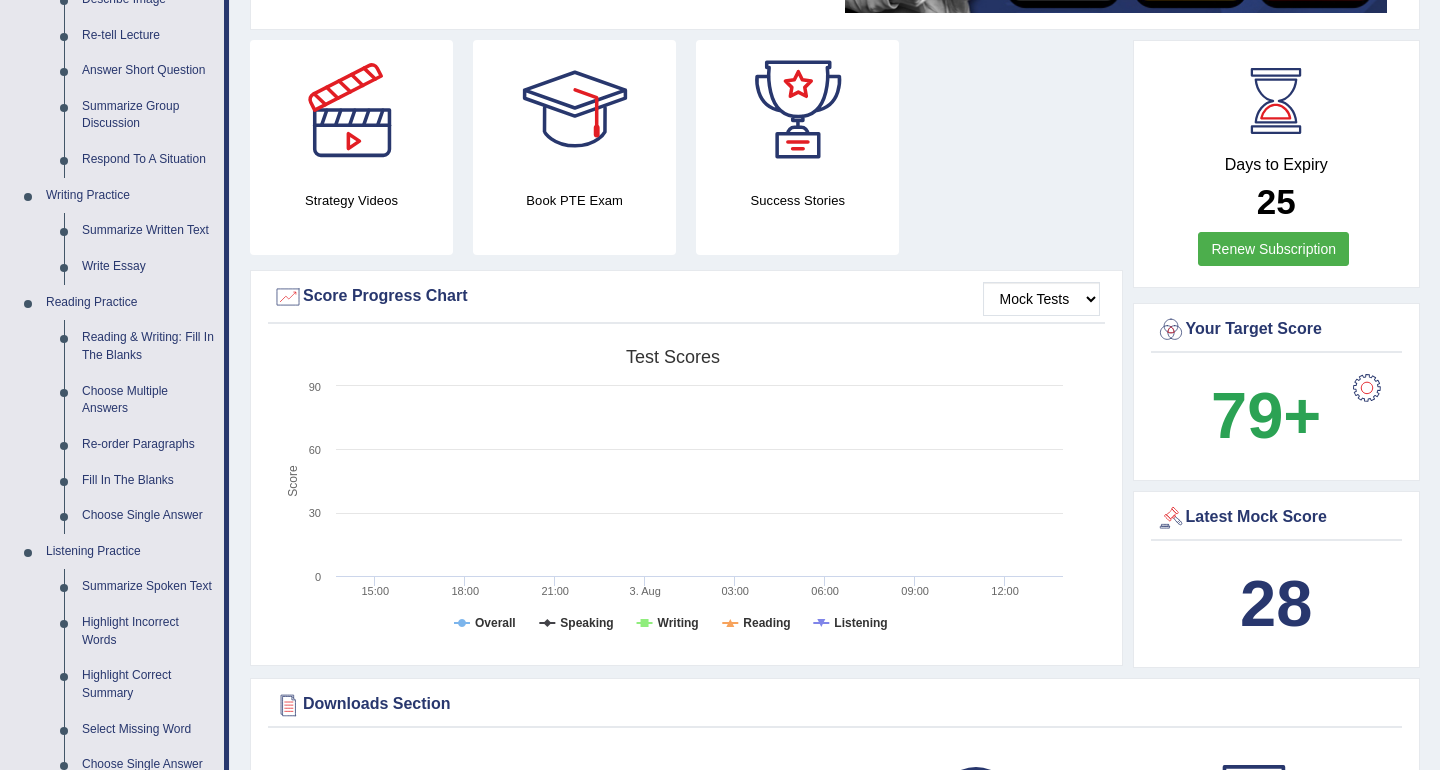 click at bounding box center (1367, 388) 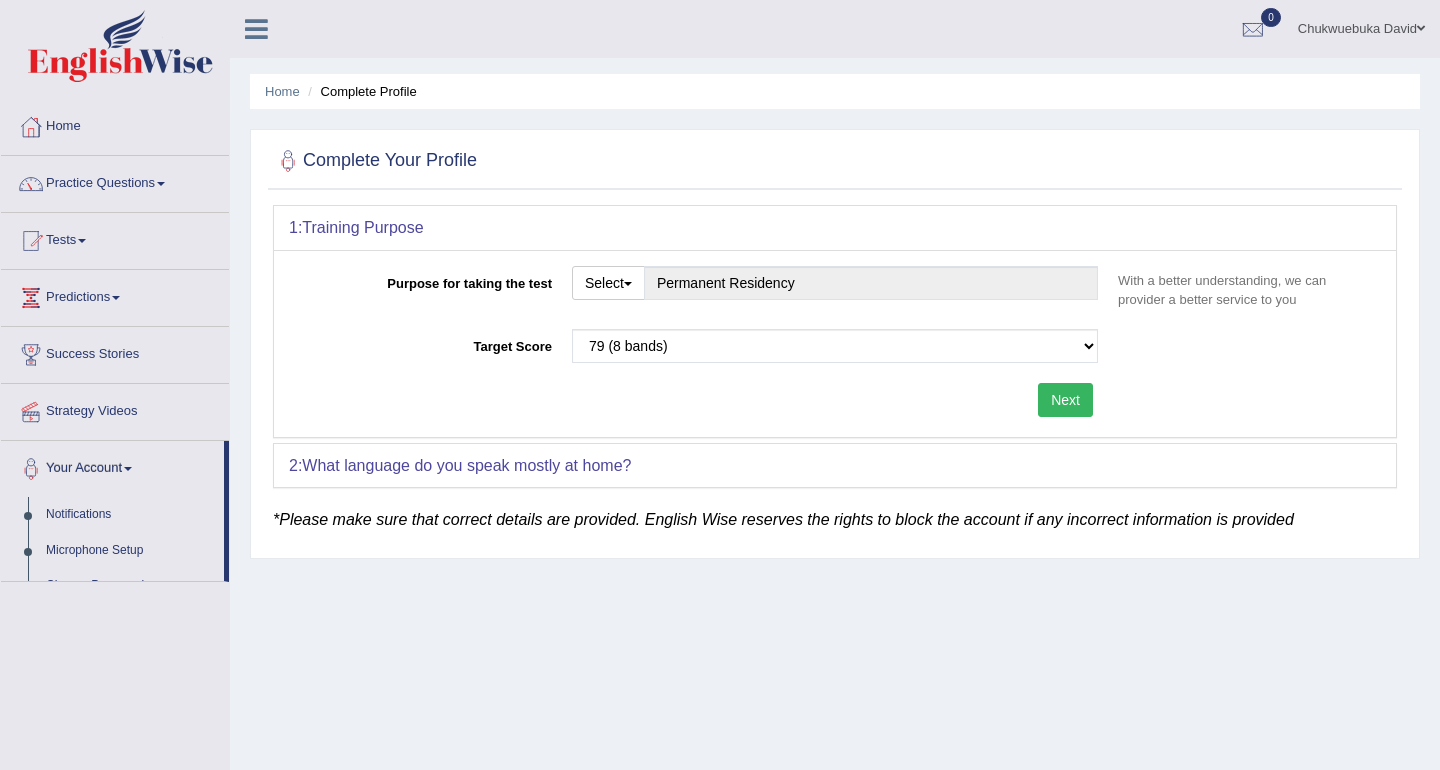 scroll, scrollTop: 0, scrollLeft: 0, axis: both 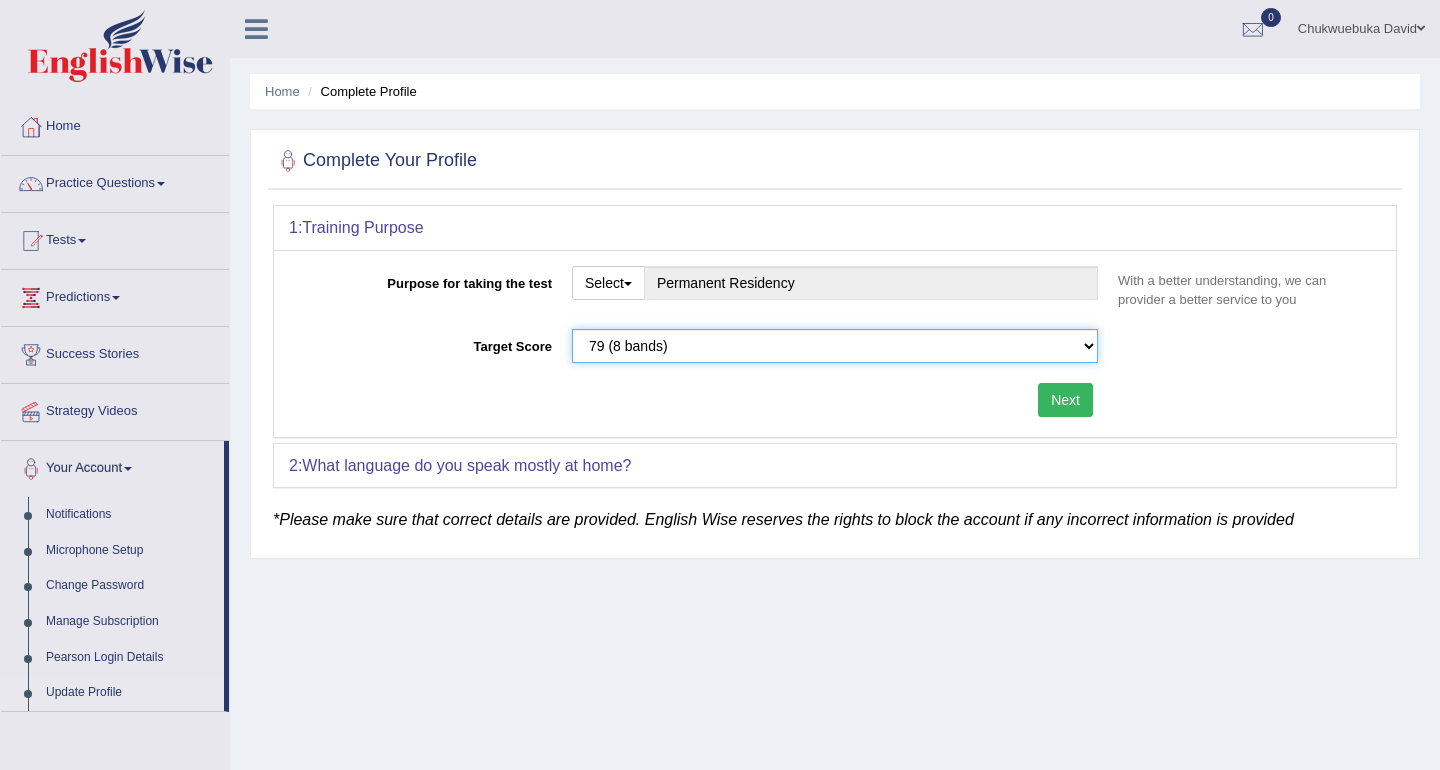 click on "Please select the correct value
50 (6 bands)
58 (6.5 bands)
65 (7 bands)
79 (8 bands)" at bounding box center (835, 346) 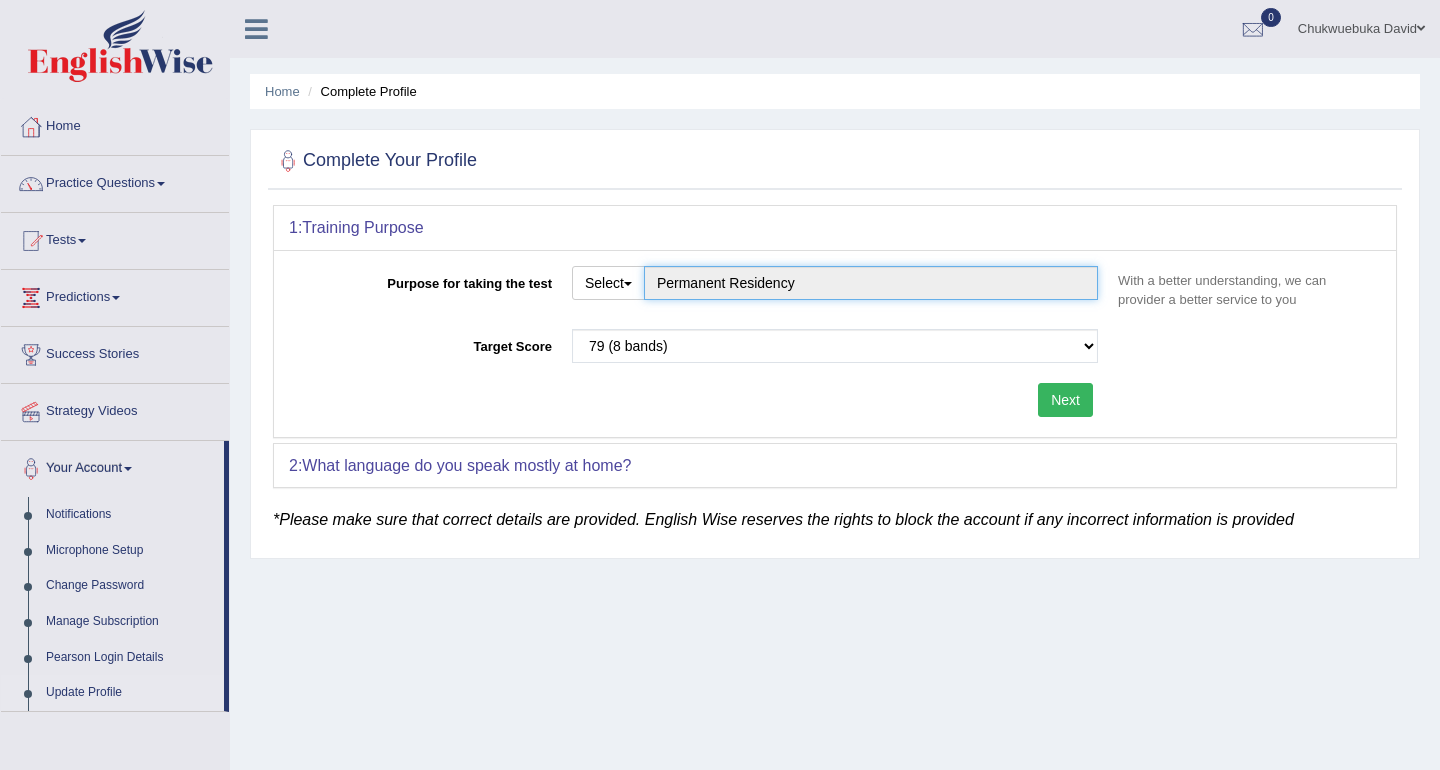click on "Permanent Residency" at bounding box center (871, 283) 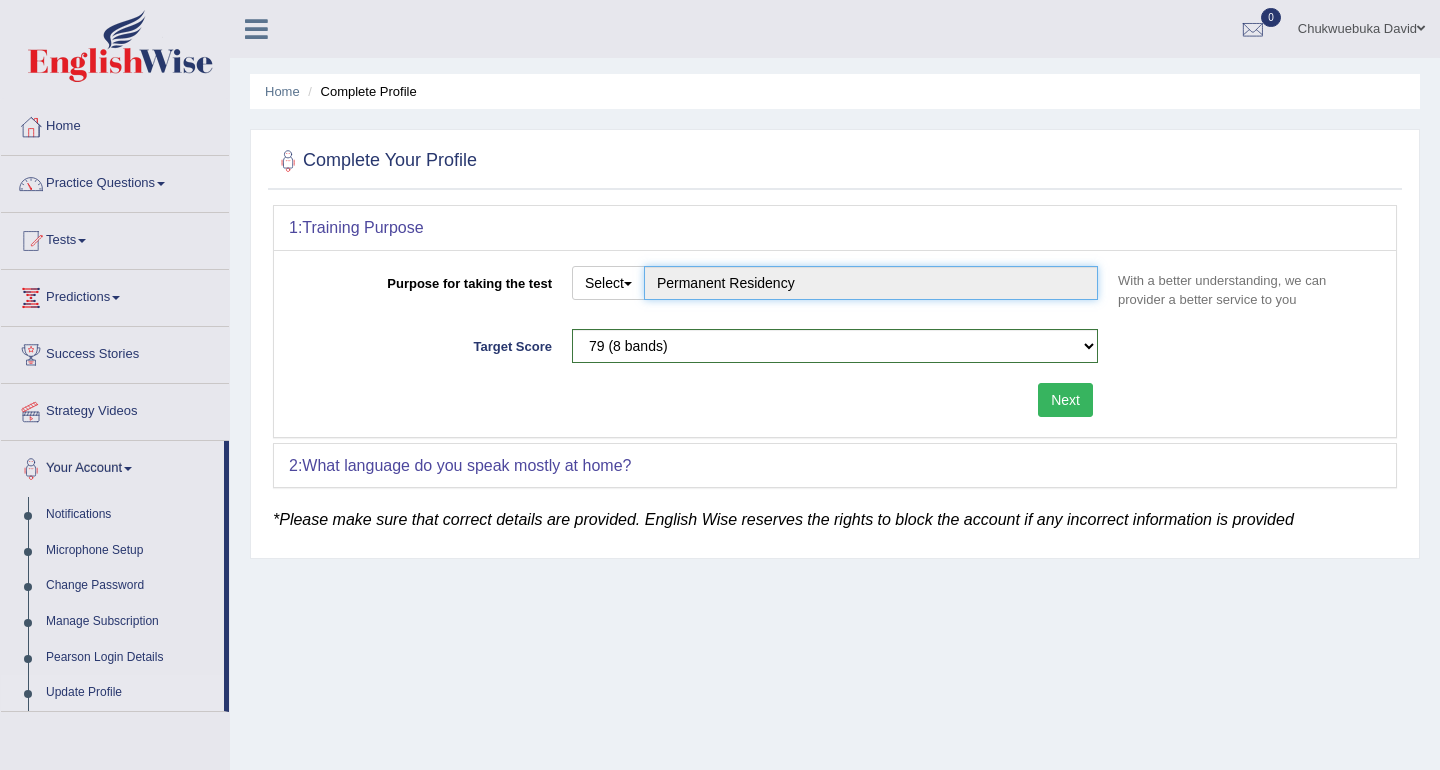 click on "Permanent Residency" at bounding box center (871, 283) 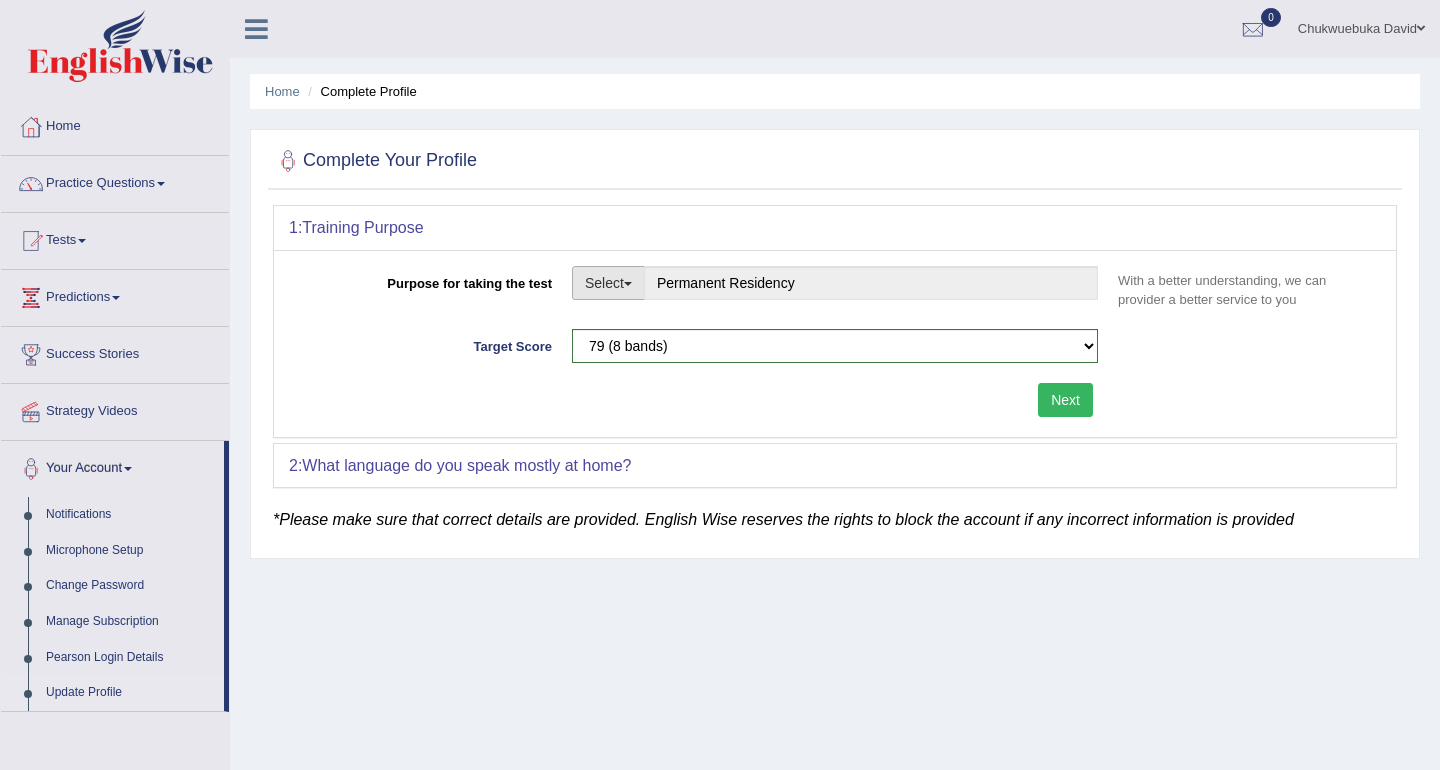 click on "Select" at bounding box center (608, 283) 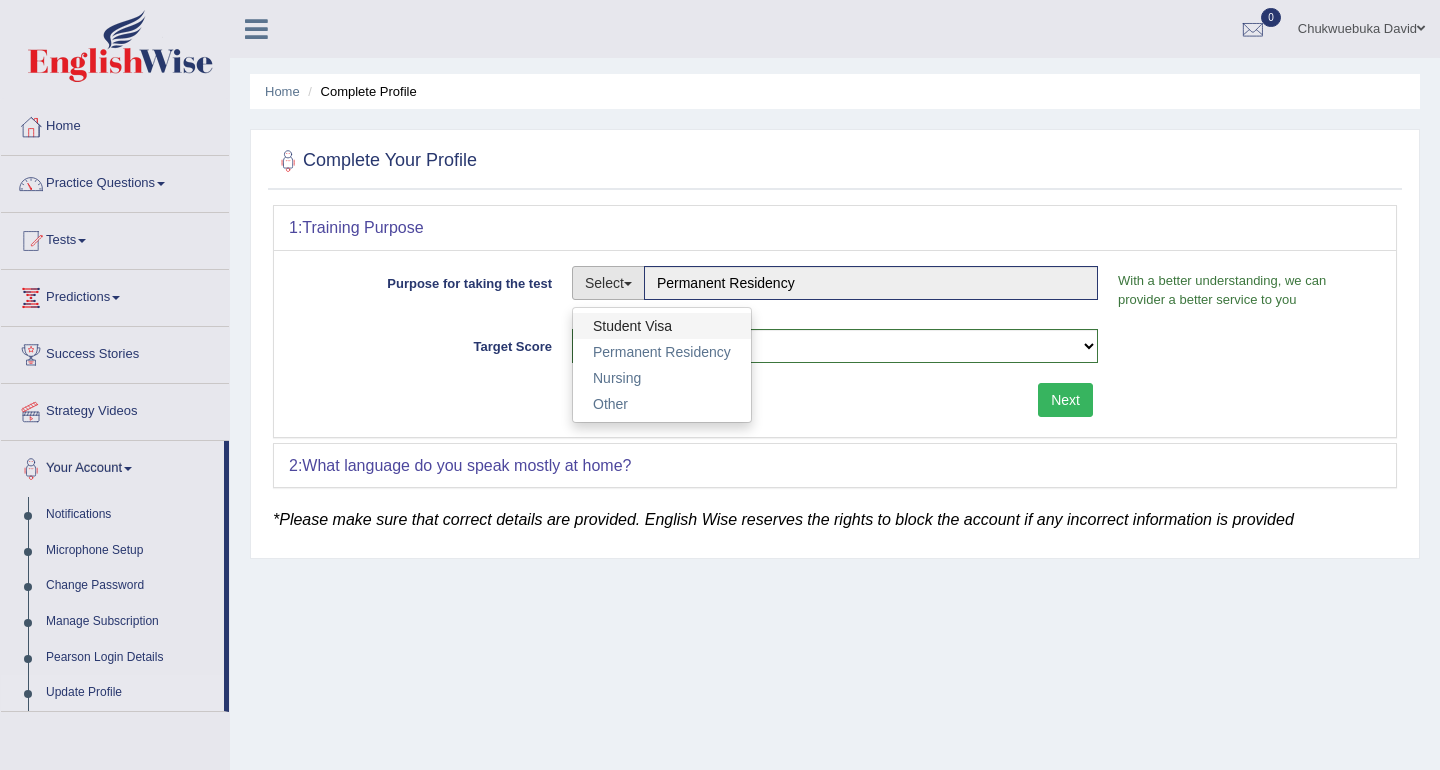 click on "Student Visa" at bounding box center (662, 326) 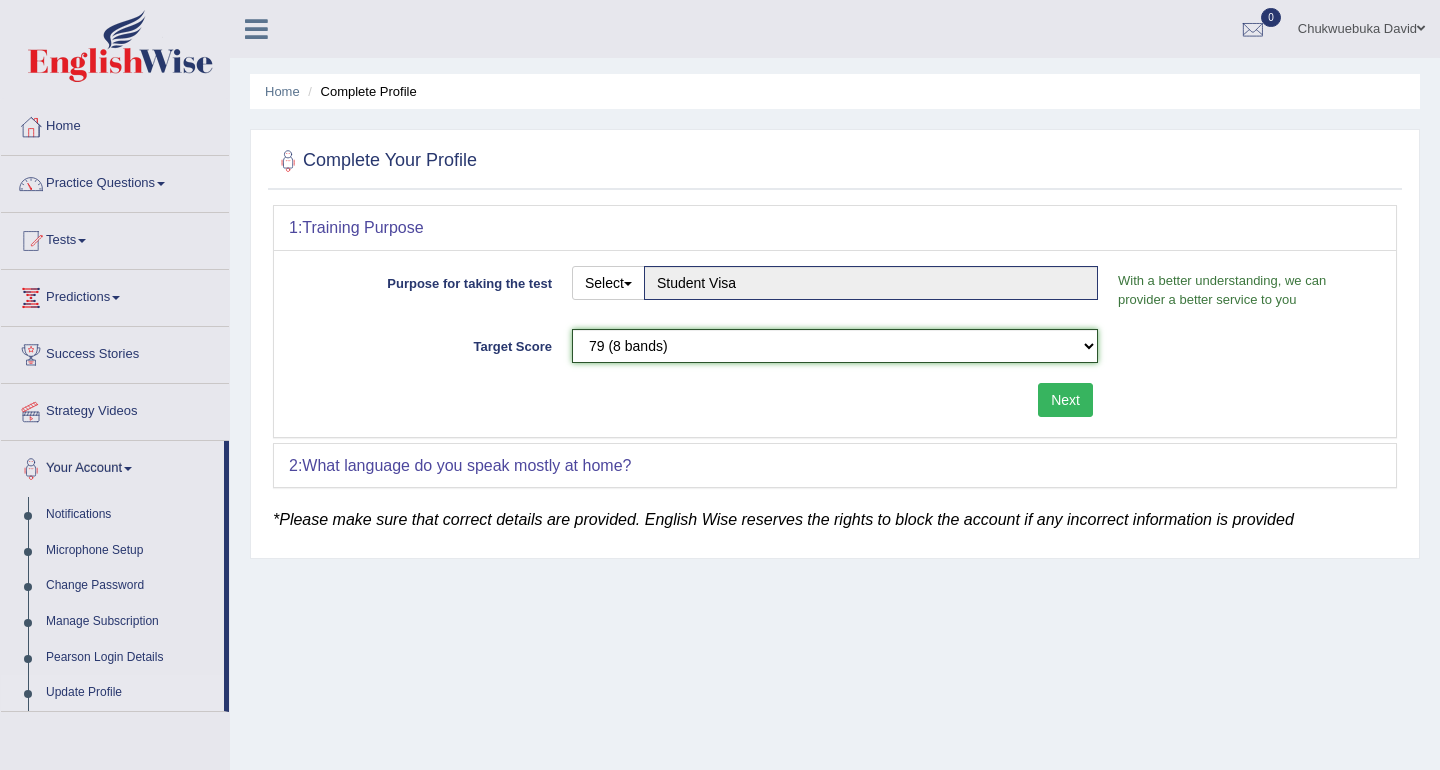 click on "Please select the correct value
50 (6 bands)
58 (6.5 bands)
65 (7 bands)
79 (8 bands)" at bounding box center (835, 346) 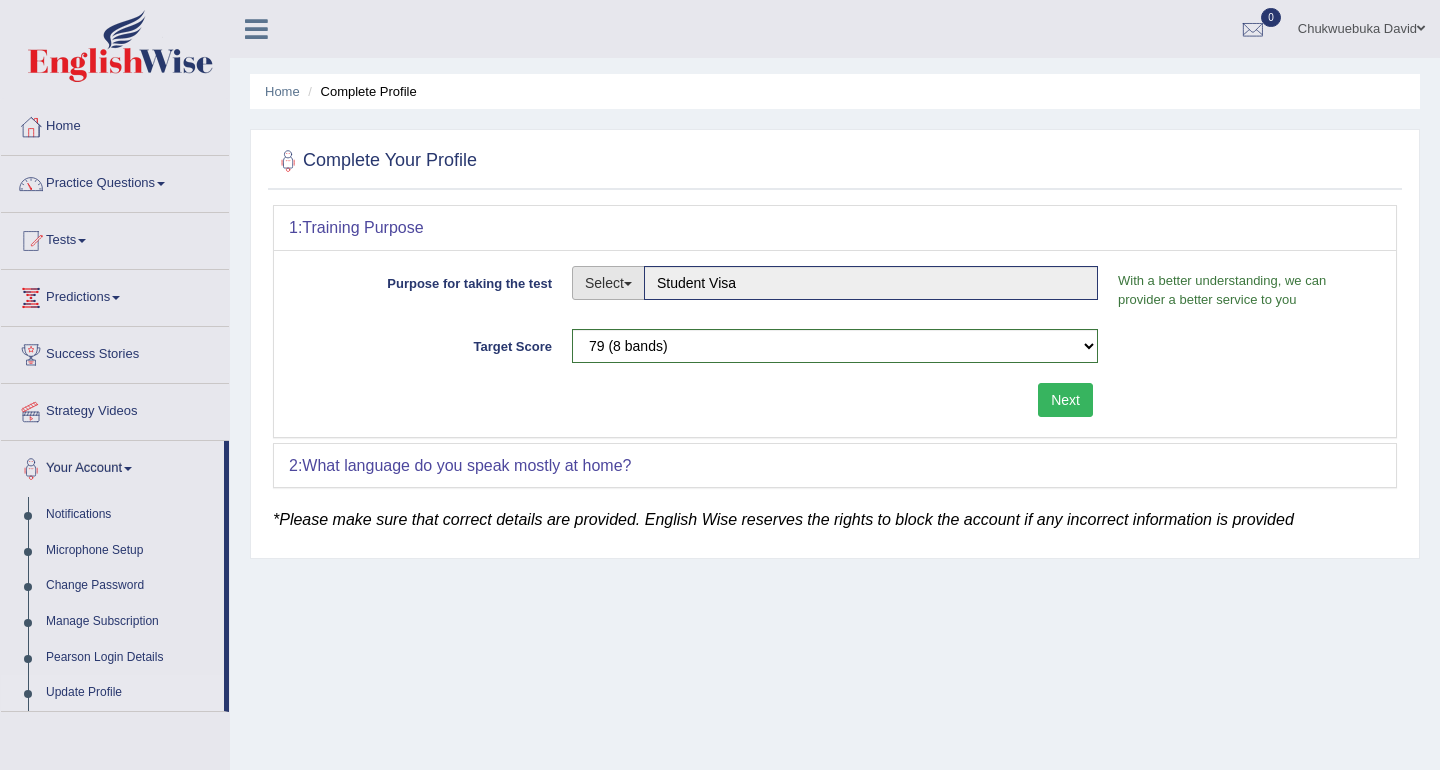 click on "Select" at bounding box center (608, 283) 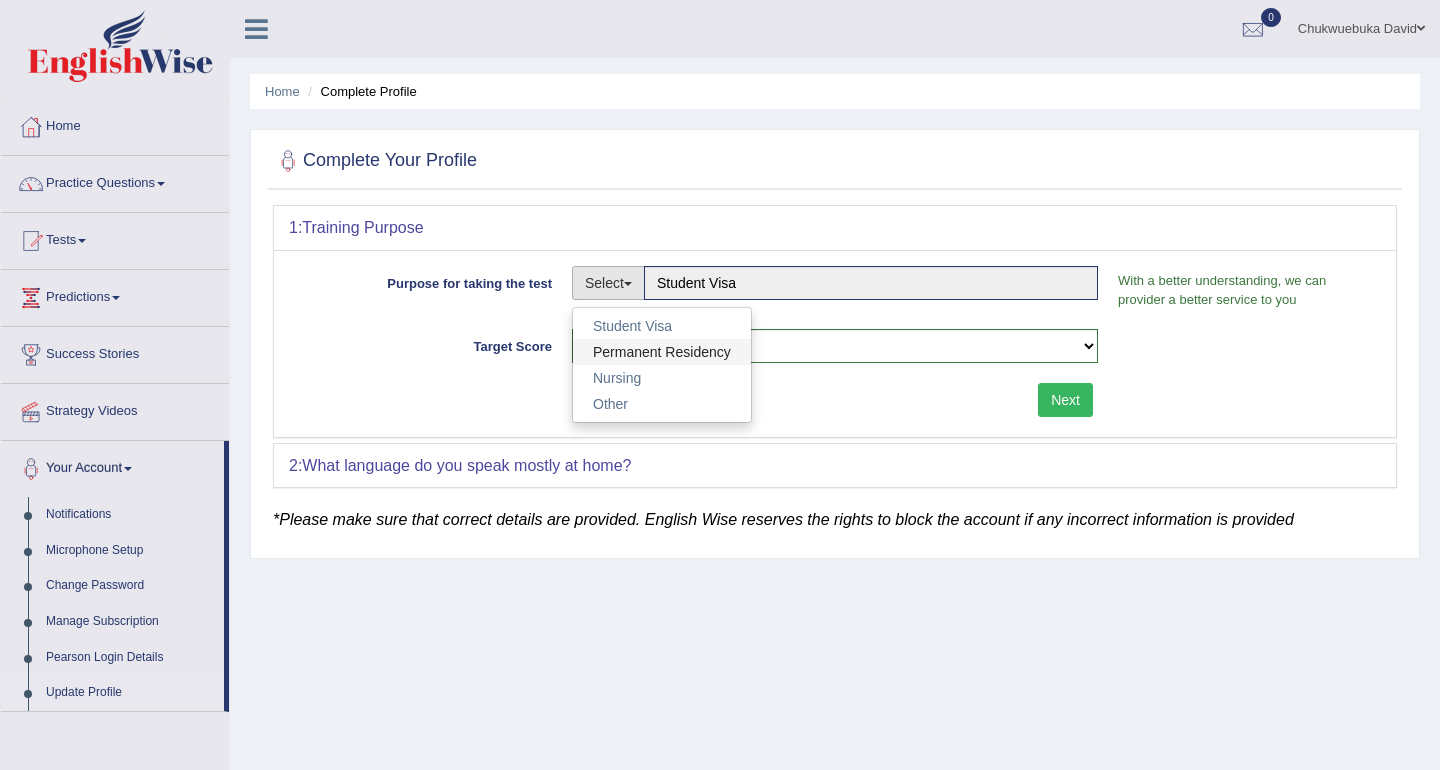 click on "Permanent Residency" at bounding box center (662, 352) 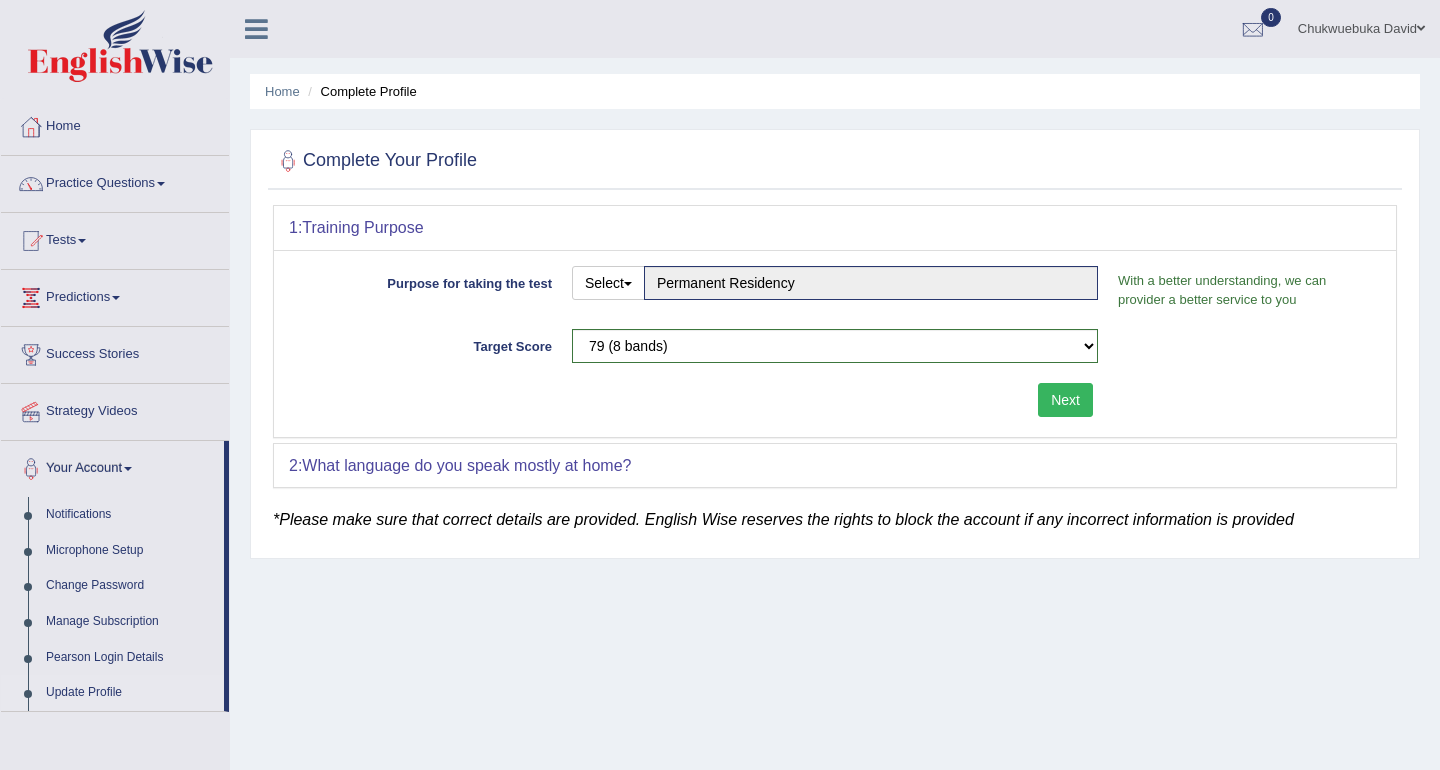 click on "2:  What language do you speak mostly at home?" at bounding box center (835, 466) 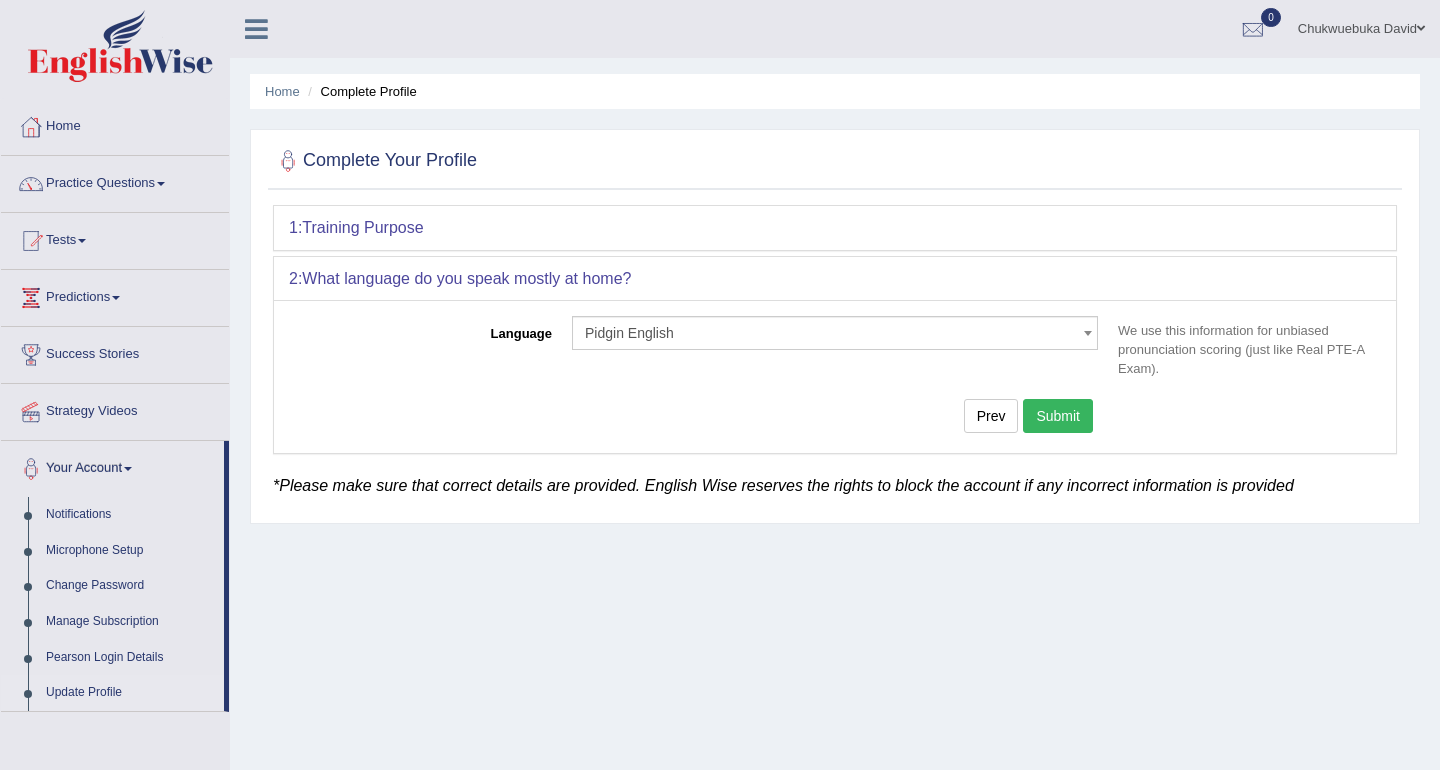 click on "Submit" at bounding box center [1058, 416] 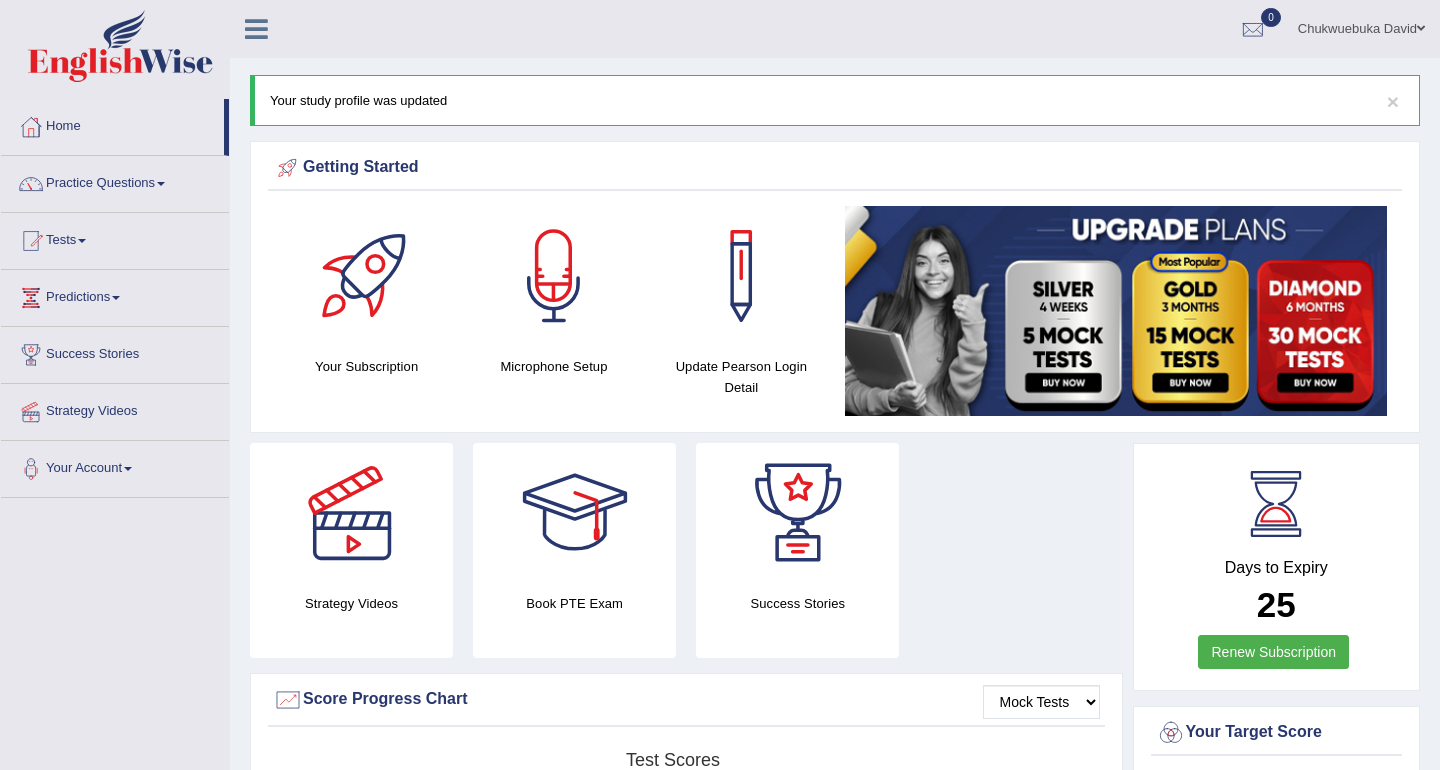 scroll, scrollTop: 0, scrollLeft: 0, axis: both 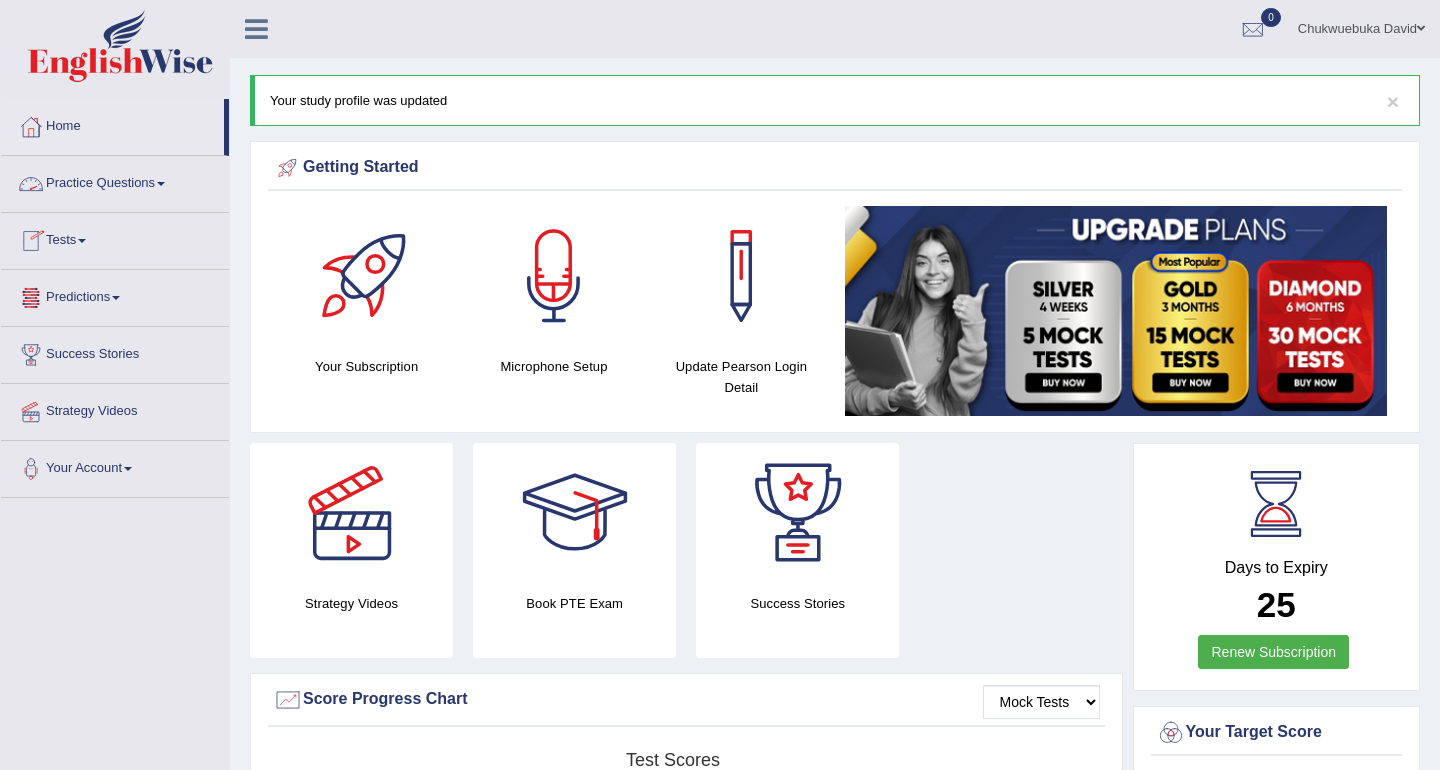 click on "Practice Questions" at bounding box center [115, 181] 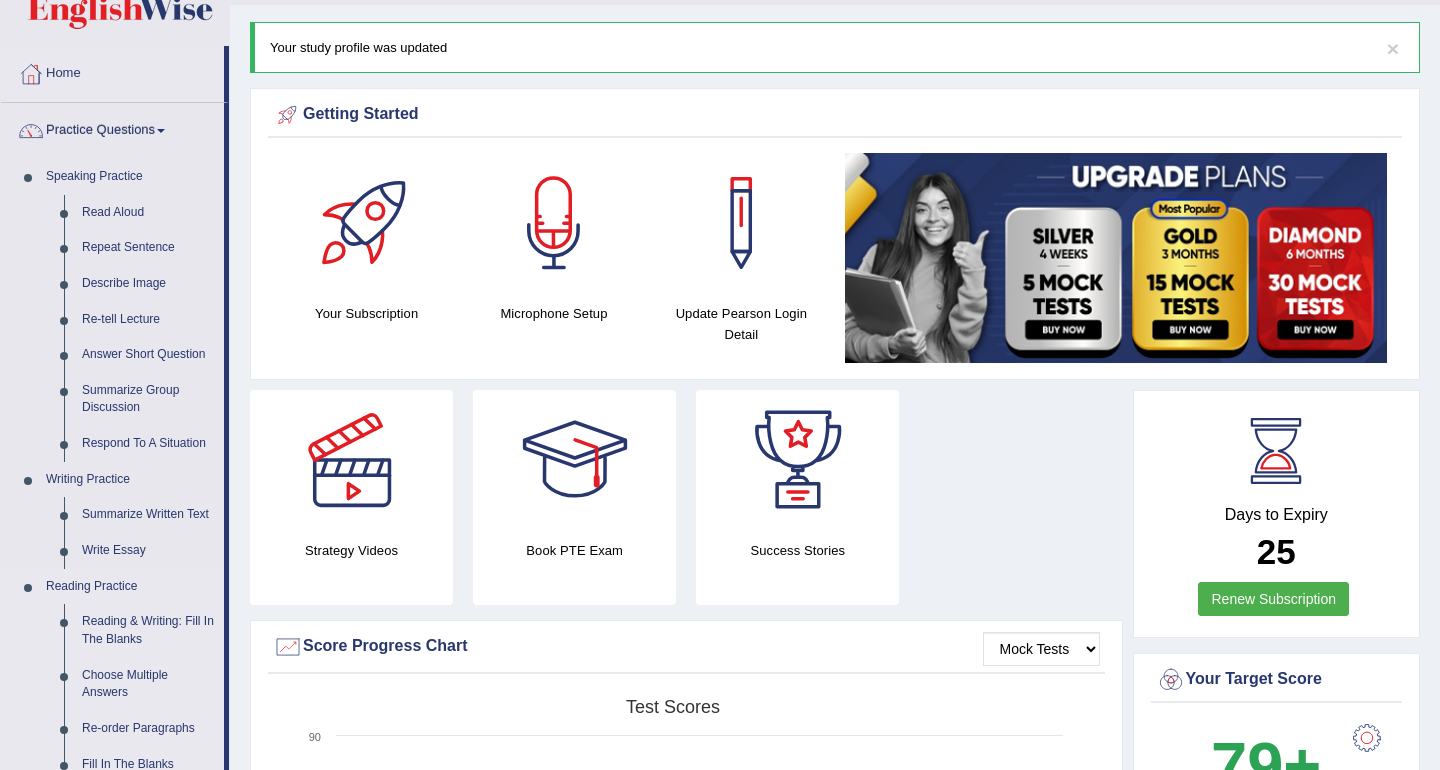 scroll, scrollTop: 54, scrollLeft: 0, axis: vertical 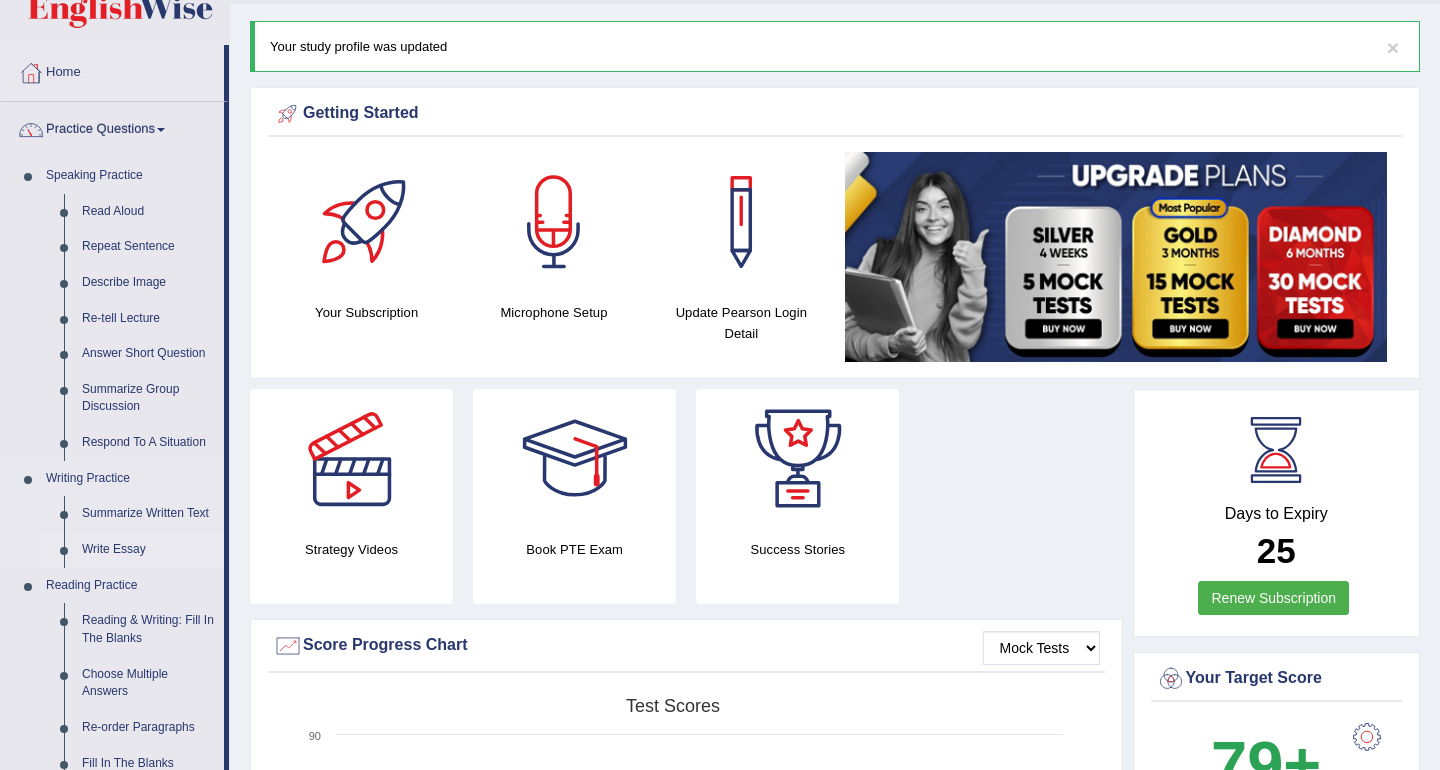 click on "Write Essay" at bounding box center (148, 550) 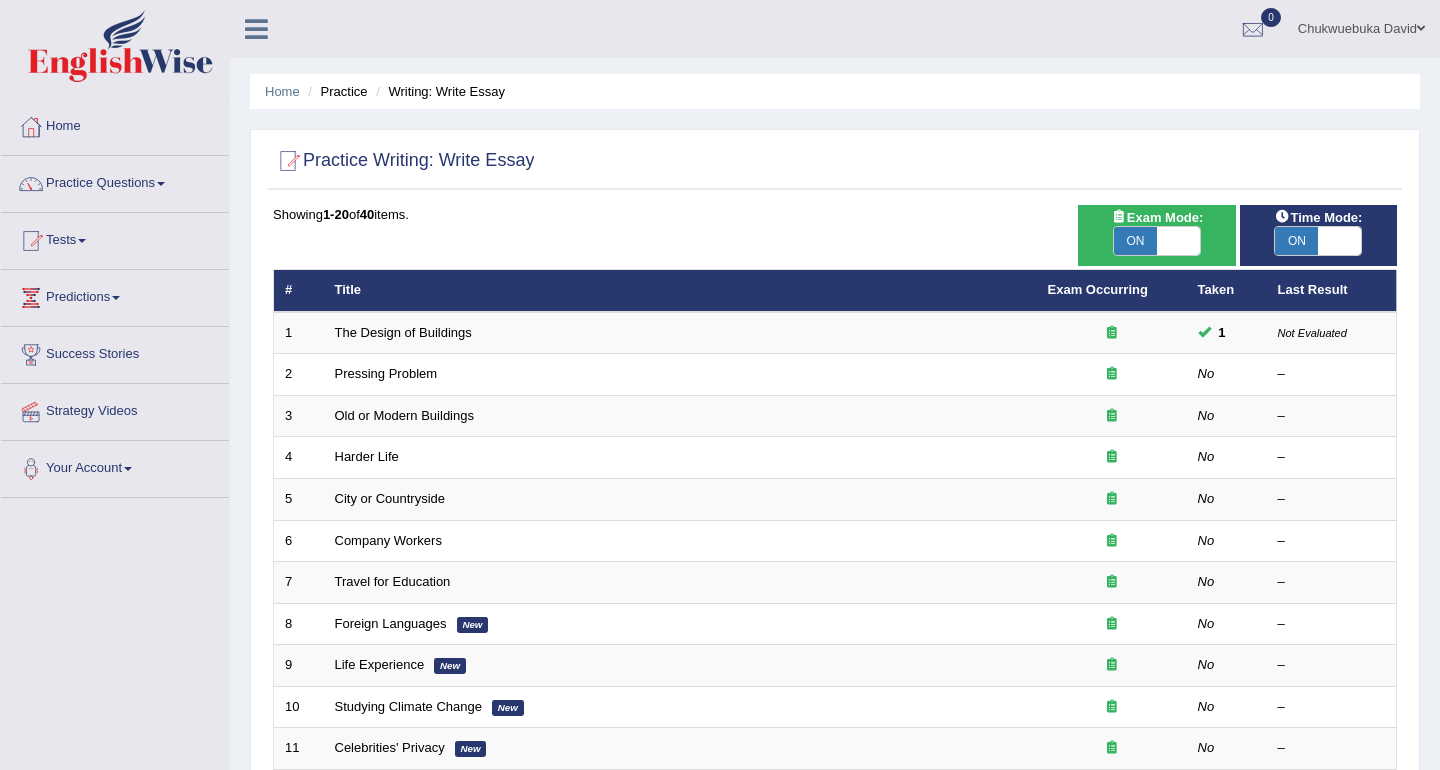 scroll, scrollTop: 0, scrollLeft: 0, axis: both 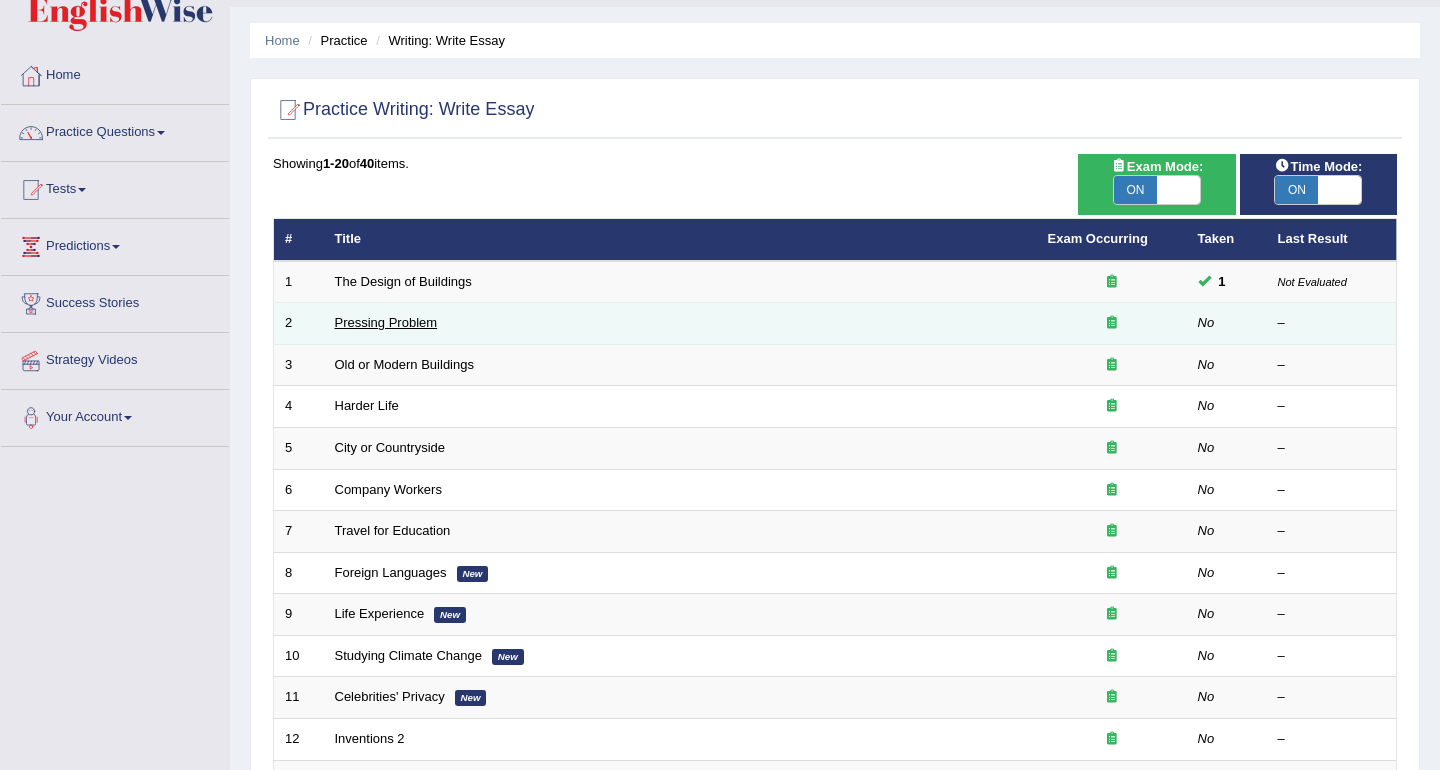 click on "Pressing Problem" at bounding box center [386, 322] 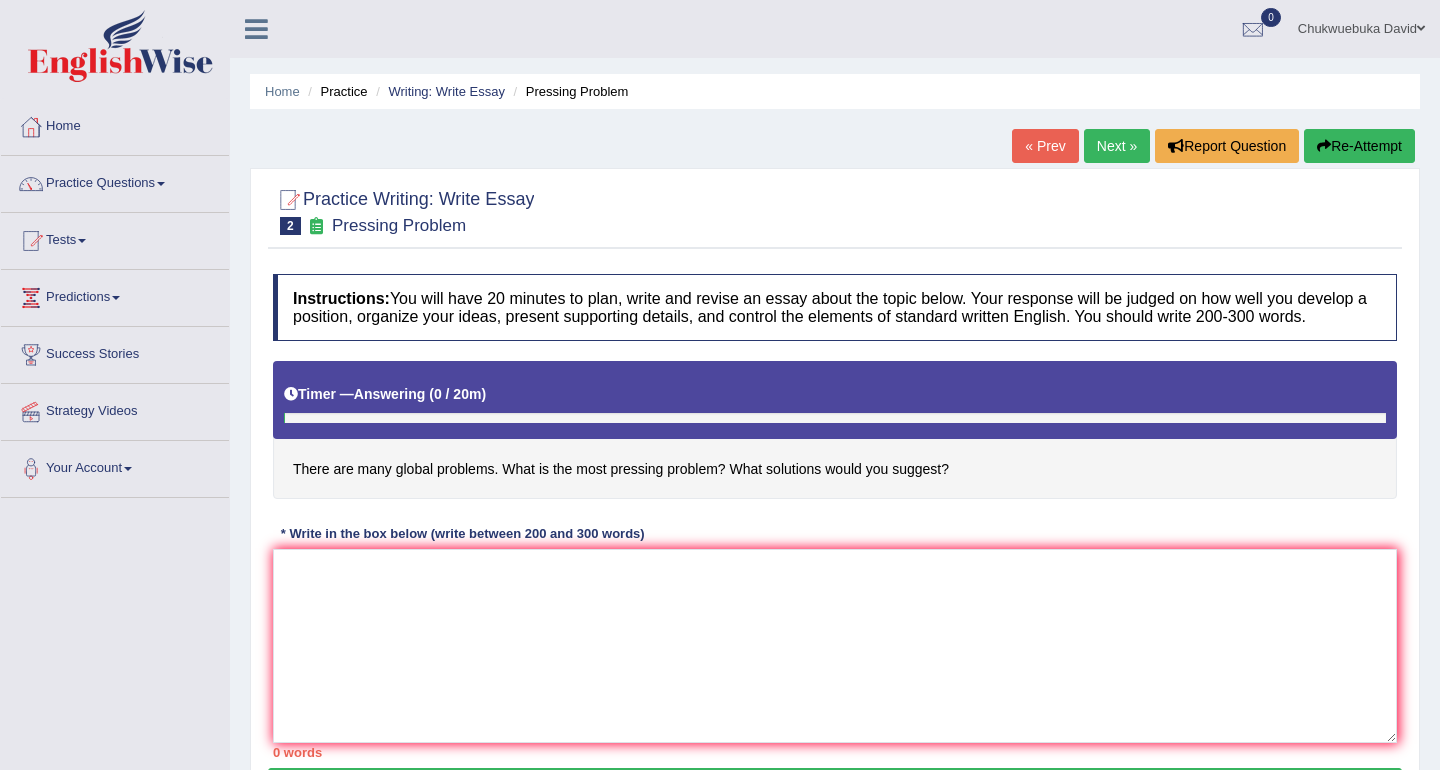 scroll, scrollTop: 0, scrollLeft: 0, axis: both 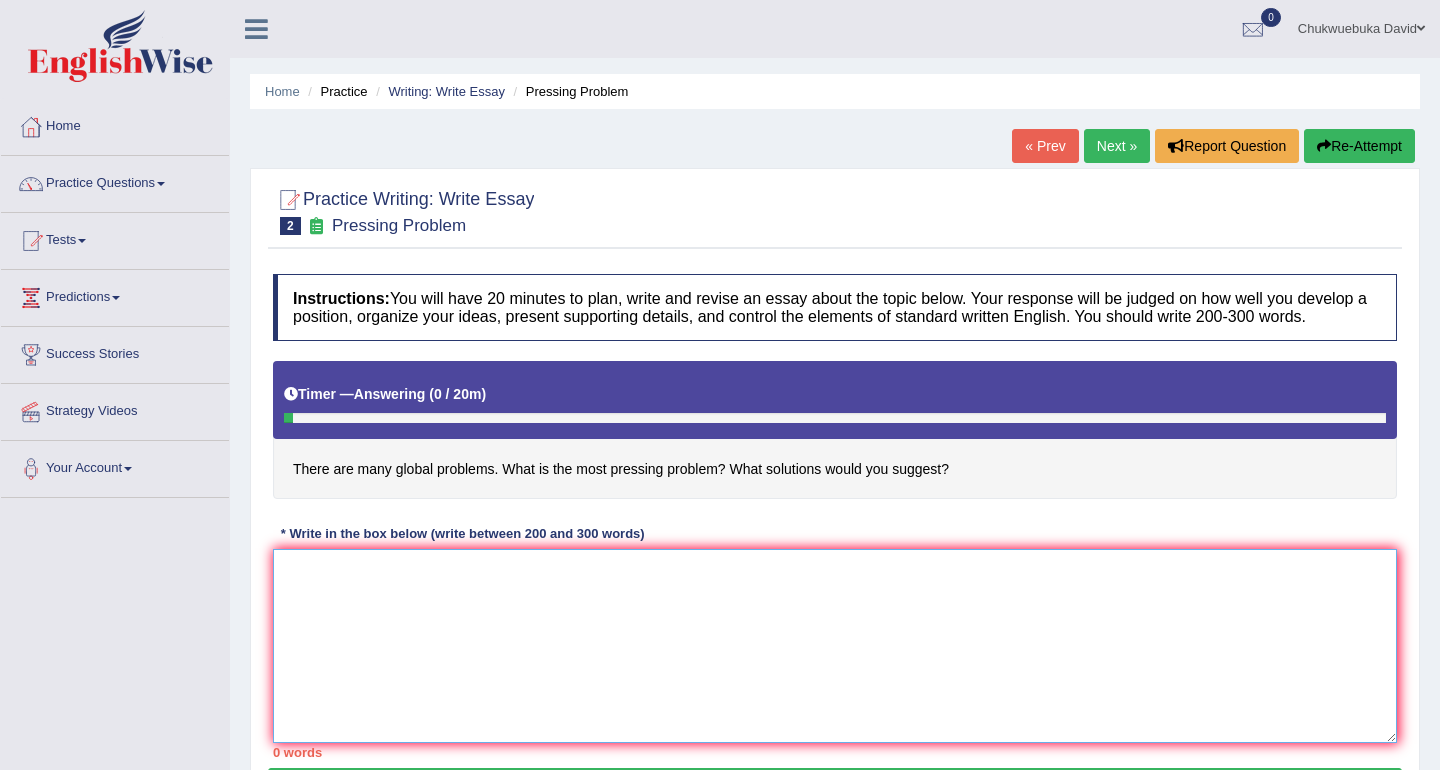 click at bounding box center [835, 646] 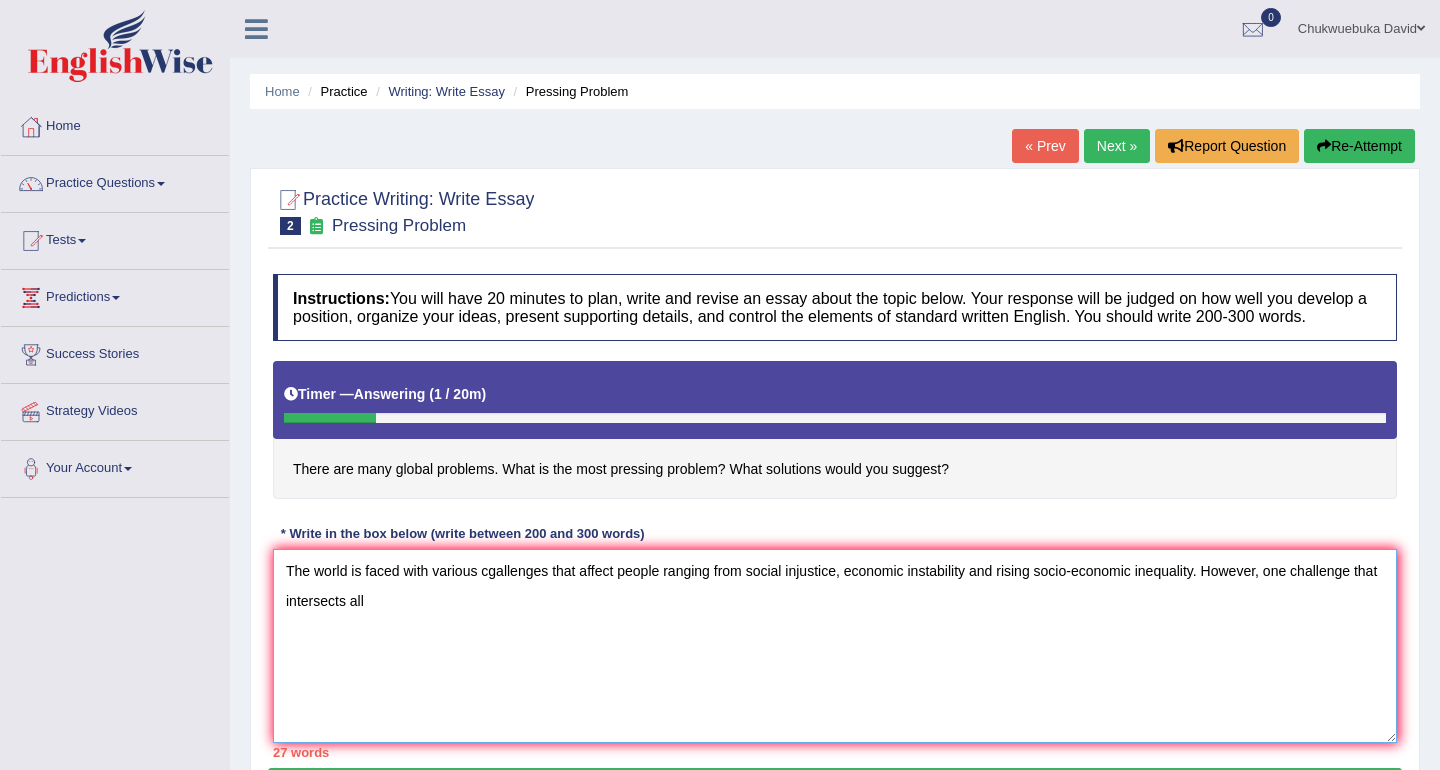 click on "The world is faced with various cgallenges that affect people ranging from social injustice, economic instability and rising socio-economic inequality. However, one challenge that intersects all" at bounding box center [835, 646] 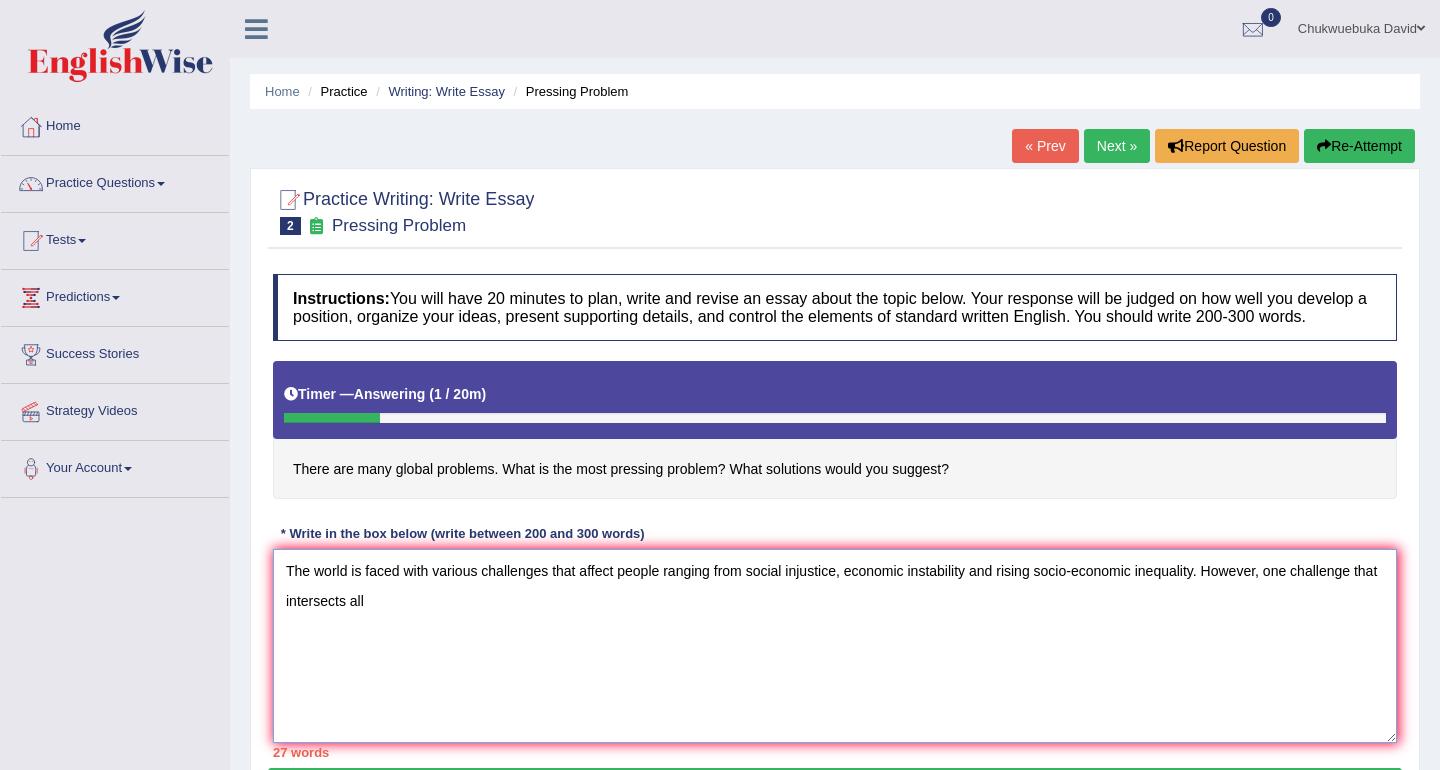 click on "The world is faced with various challenges that affect people ranging from social injustice, economic instability and rising socio-economic inequality. However, one challenge that intersects all" at bounding box center [835, 646] 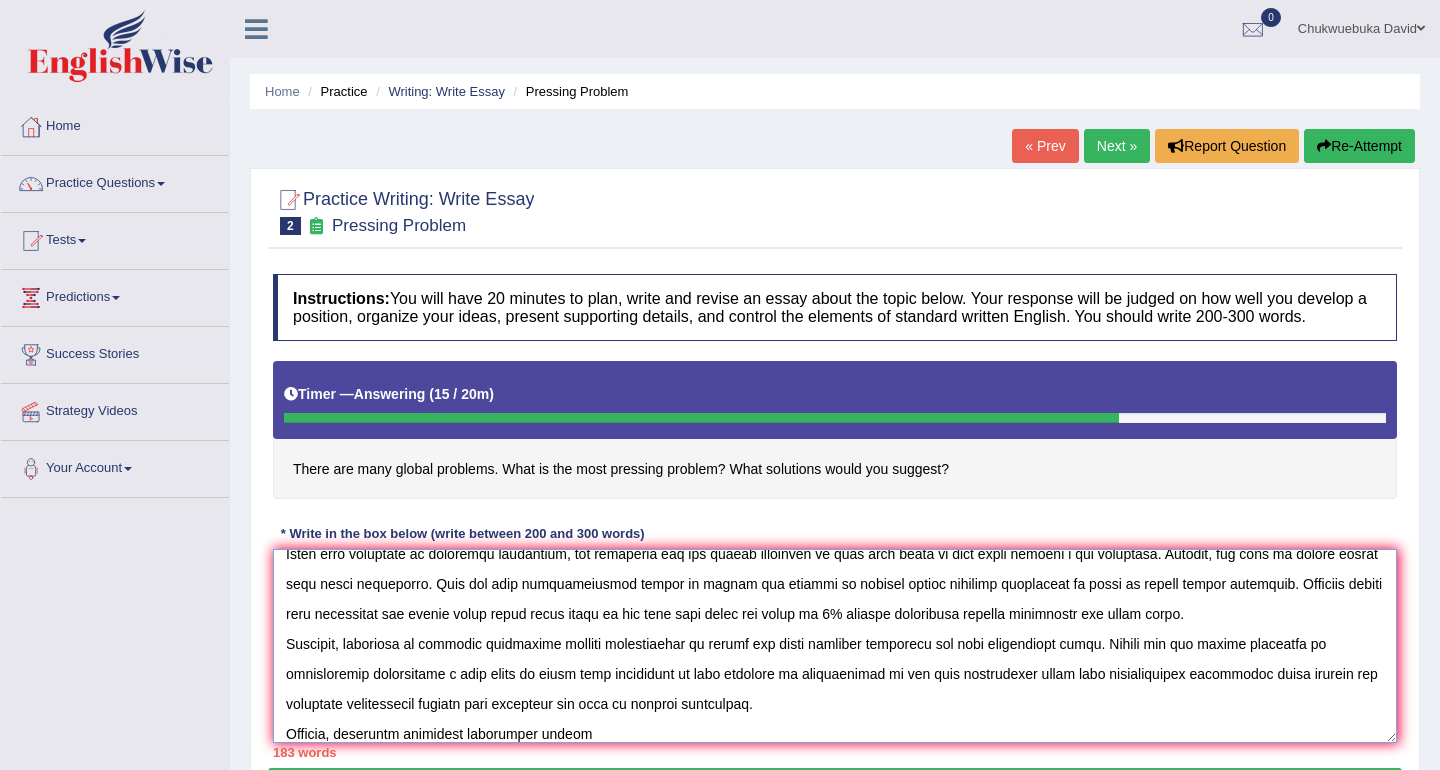 scroll, scrollTop: 90, scrollLeft: 0, axis: vertical 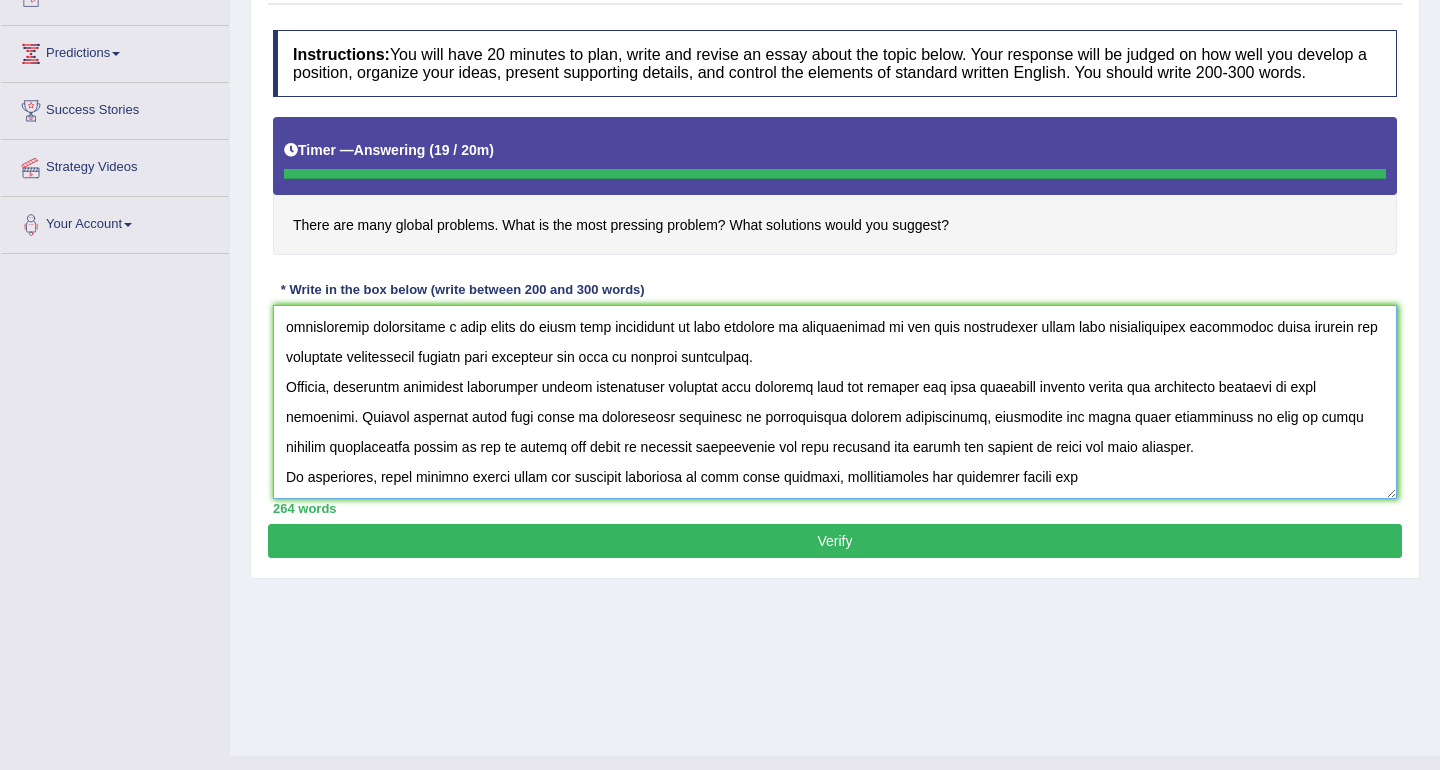 type on "The world is faced with various challenges that affect people ranging from social injustice, economic instability and rising socio-economic inequality. However, one challenge that intersects the above listed is climate change and thus reflects the most difficult challenge in the world.
While this challenge is carefully understood, its solutions are not widely described as such this piece of work would explain a few solutions. Firstly, the need to reduce fossil fuel power generation. This has been scientifically proven to reduce the effects of climate change problems especially in lower to middle income countries. Reducing fossil fuel generation can reduce green house gases which is the fuel that burns the earth by 8% thereby increasing climate adaptation and green fuels.
Secondly, reduction in building emmissions through substitution of cement and other building materials for more sustainable forms. Cement and ore bodies necessary in construction contributes a huge chunk of world wide emmissions as such r..." 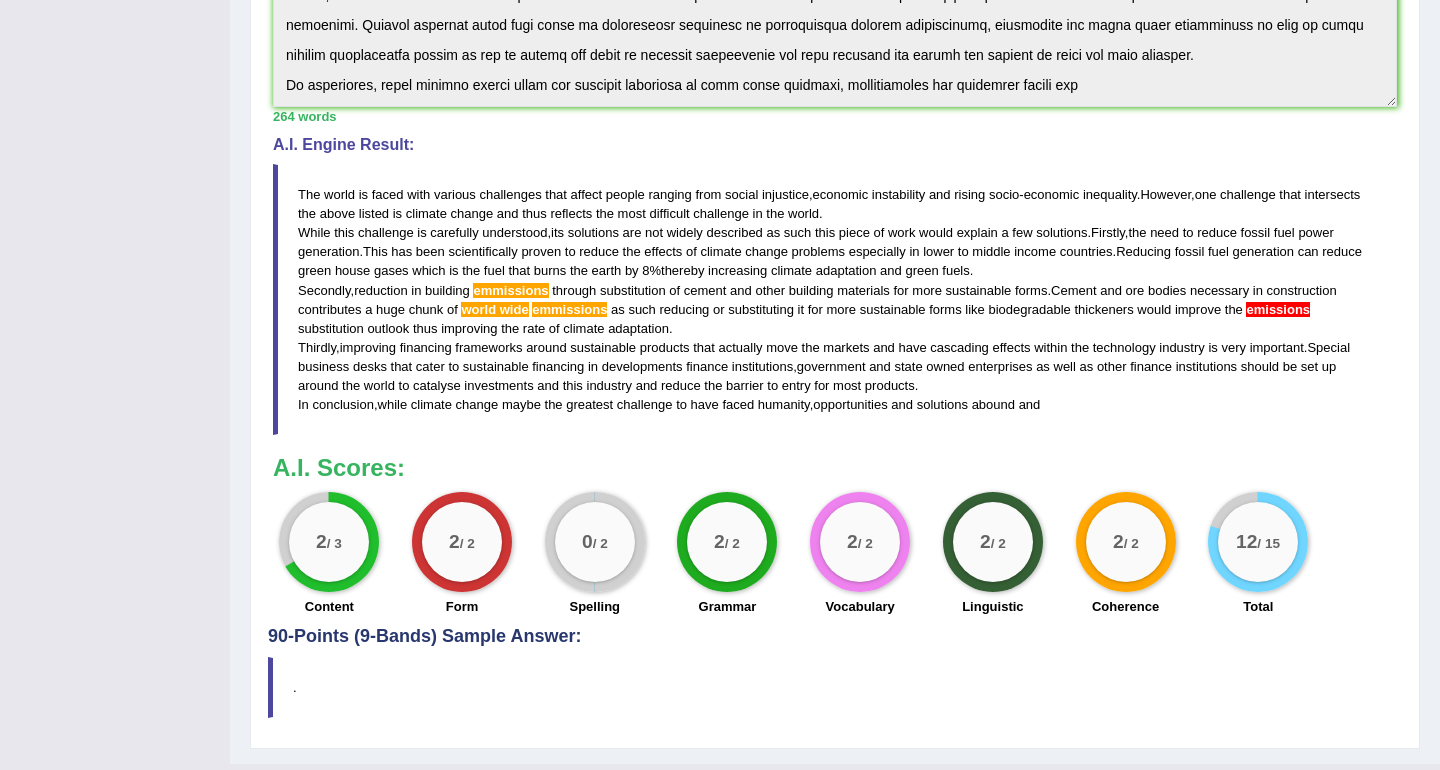 scroll, scrollTop: 612, scrollLeft: 0, axis: vertical 